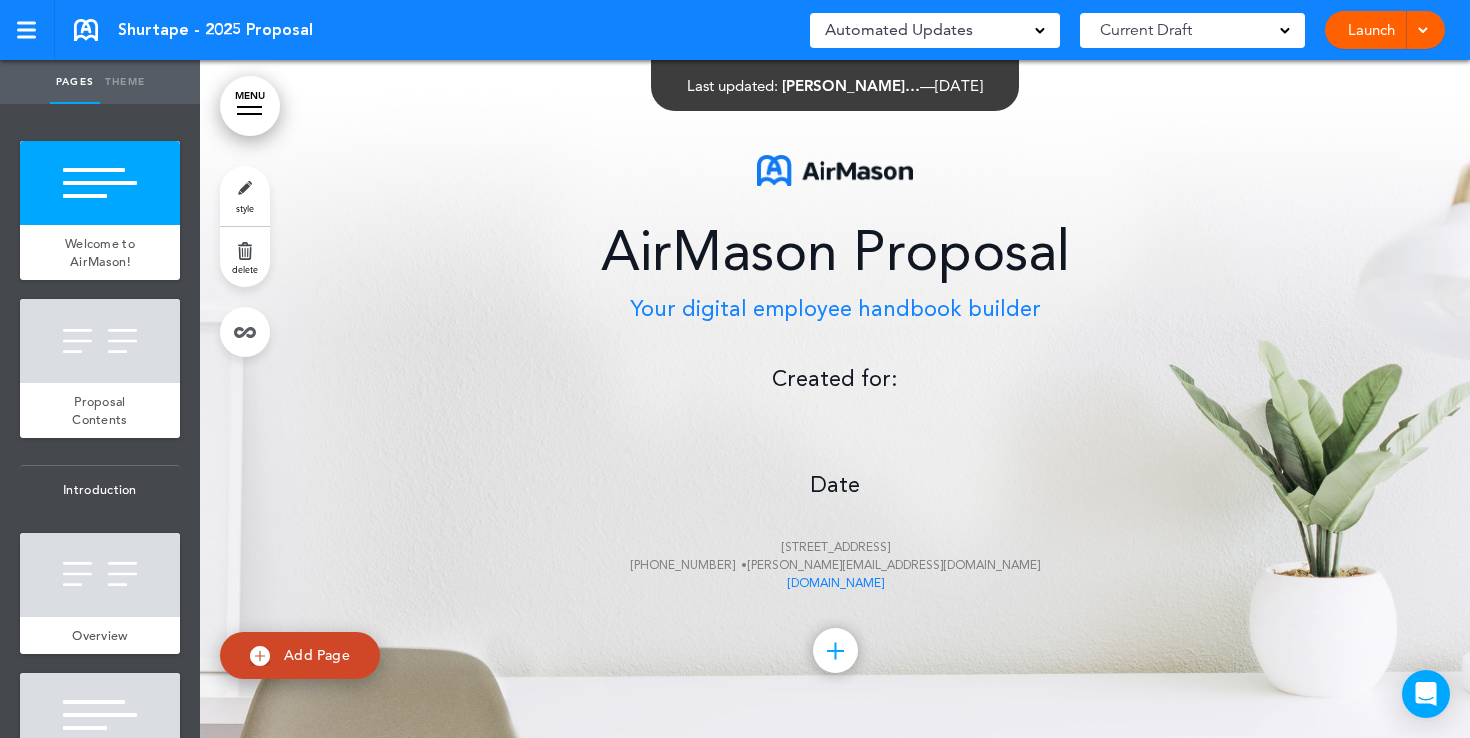 scroll, scrollTop: 0, scrollLeft: 0, axis: both 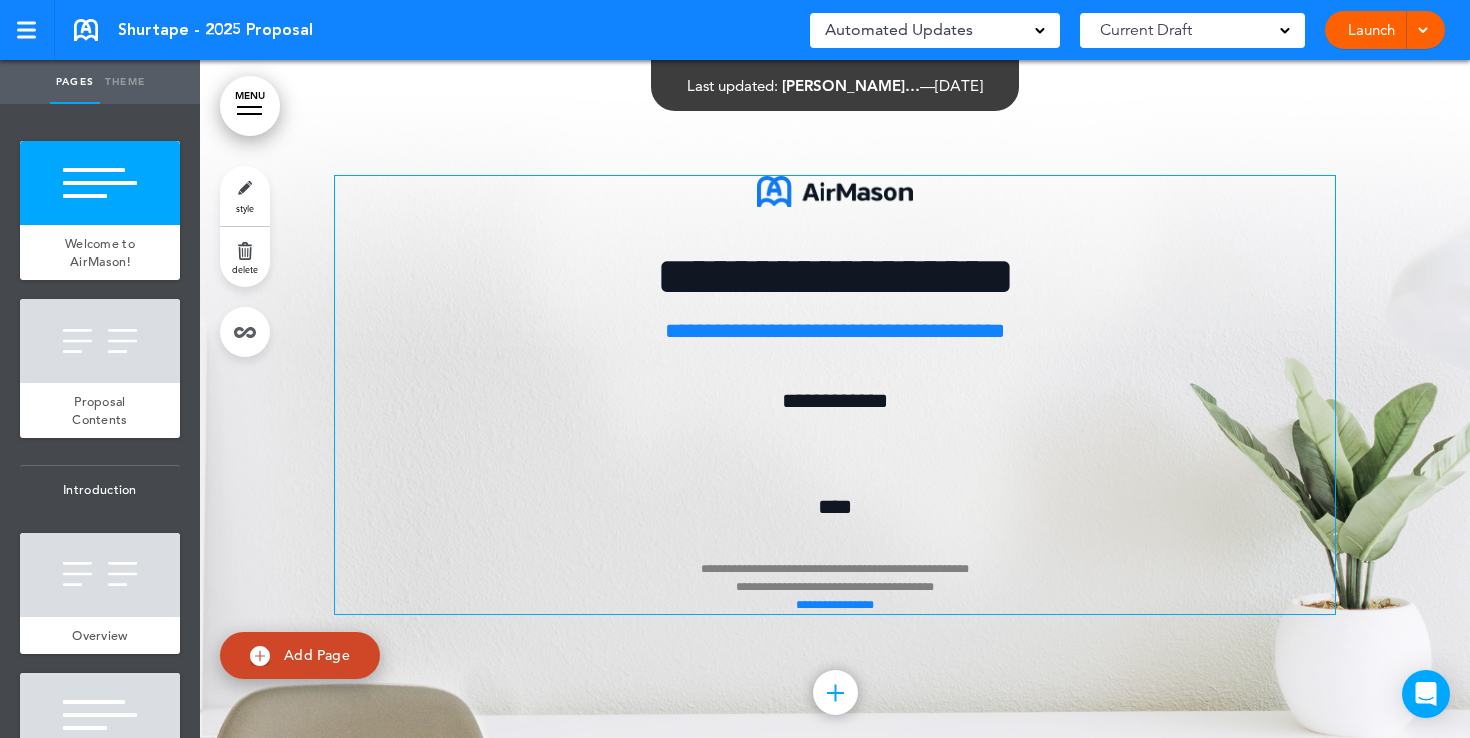 click on "**********" at bounding box center (835, 395) 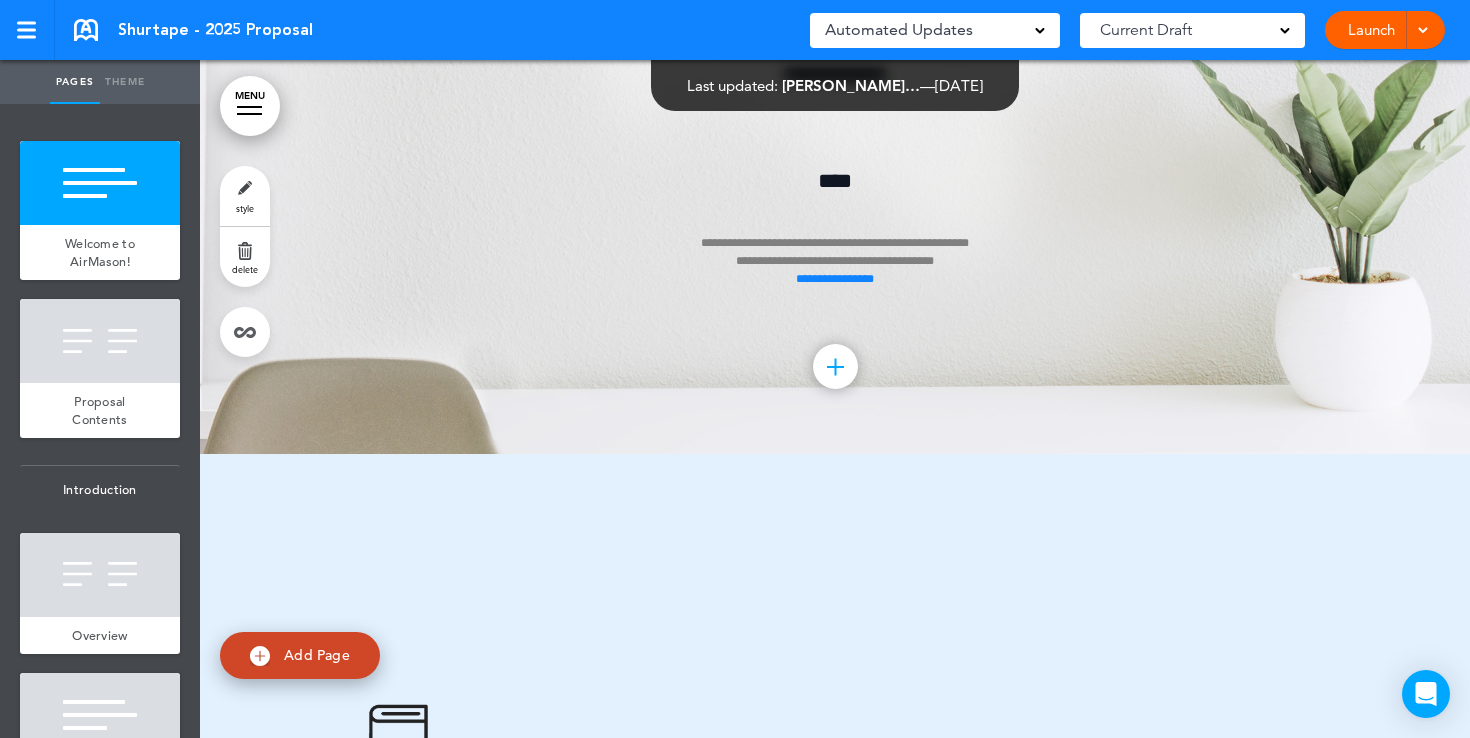 scroll, scrollTop: 471, scrollLeft: 0, axis: vertical 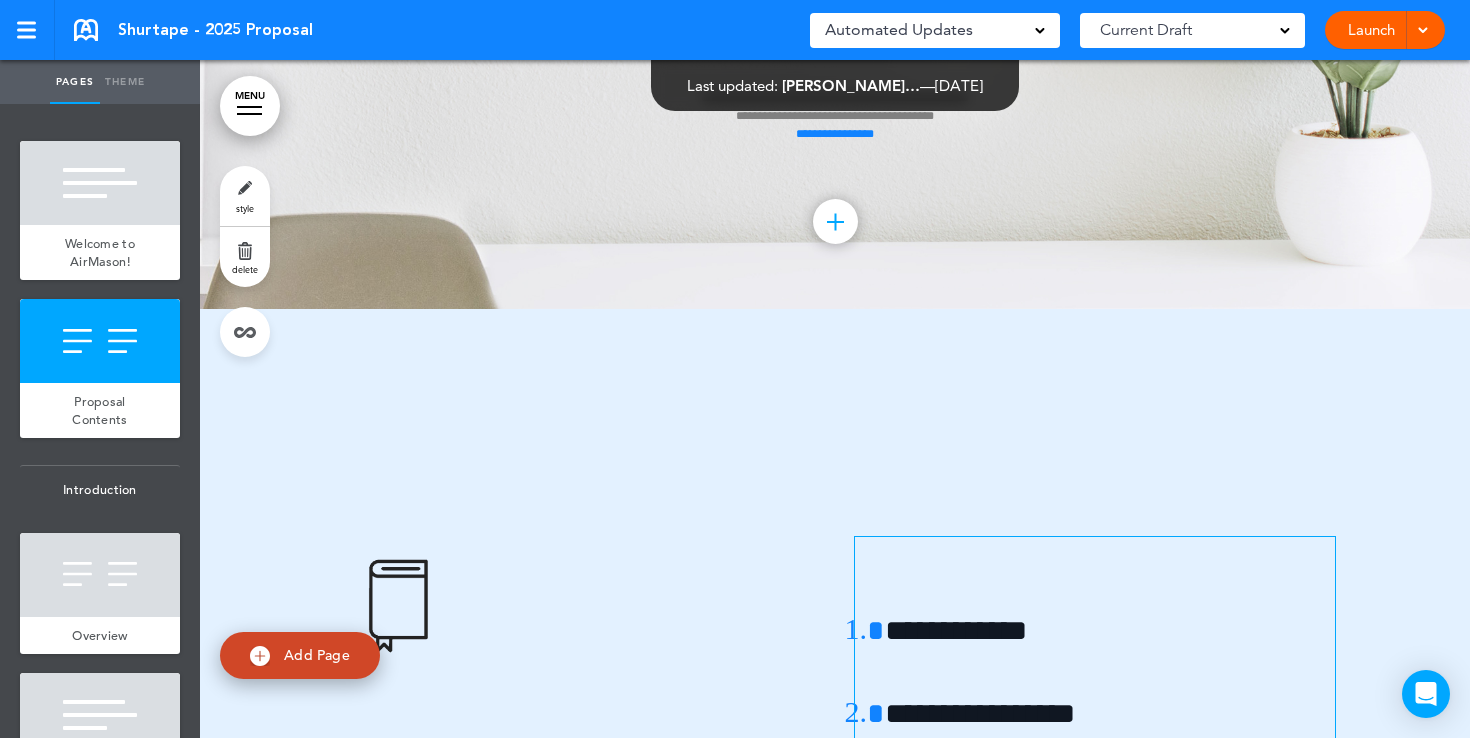 click on "**********" at bounding box center [1110, 631] 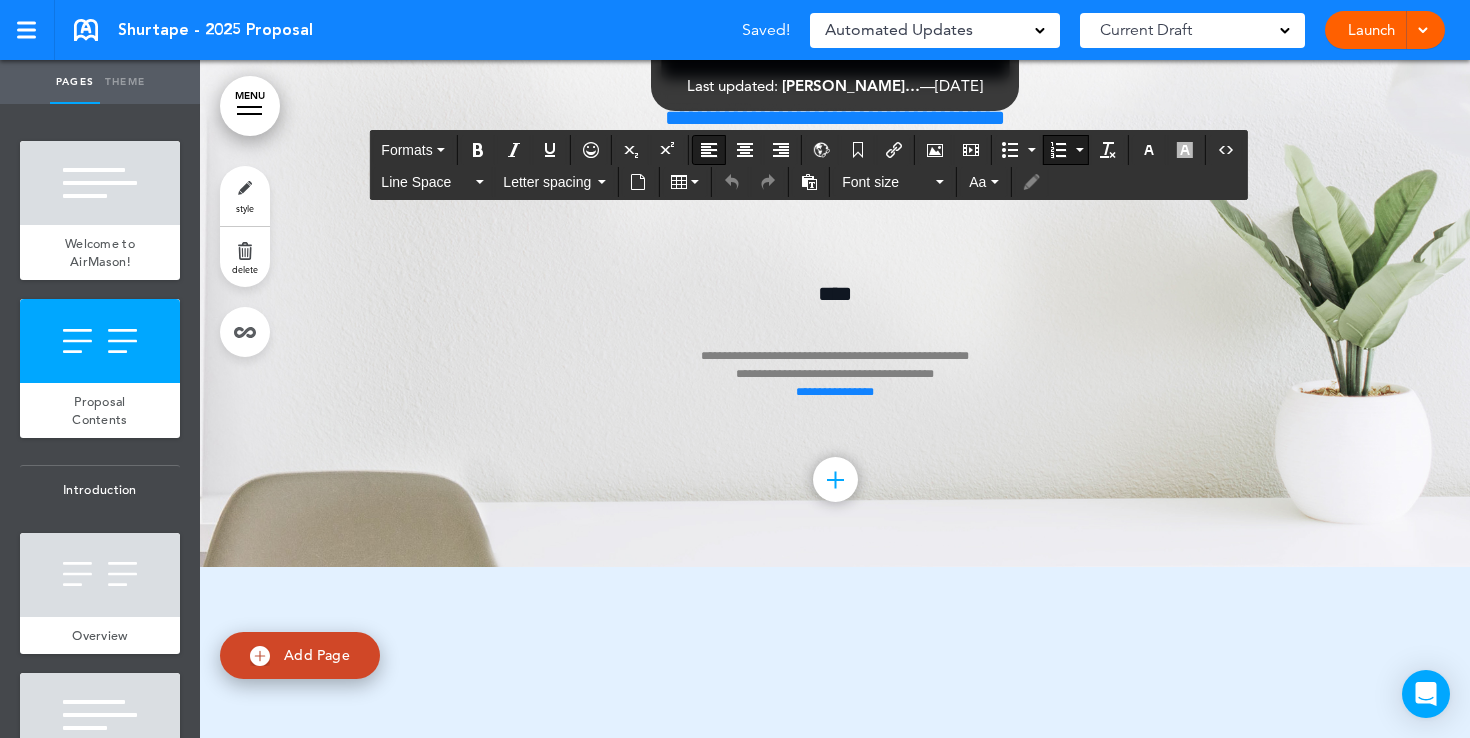 scroll, scrollTop: 0, scrollLeft: 0, axis: both 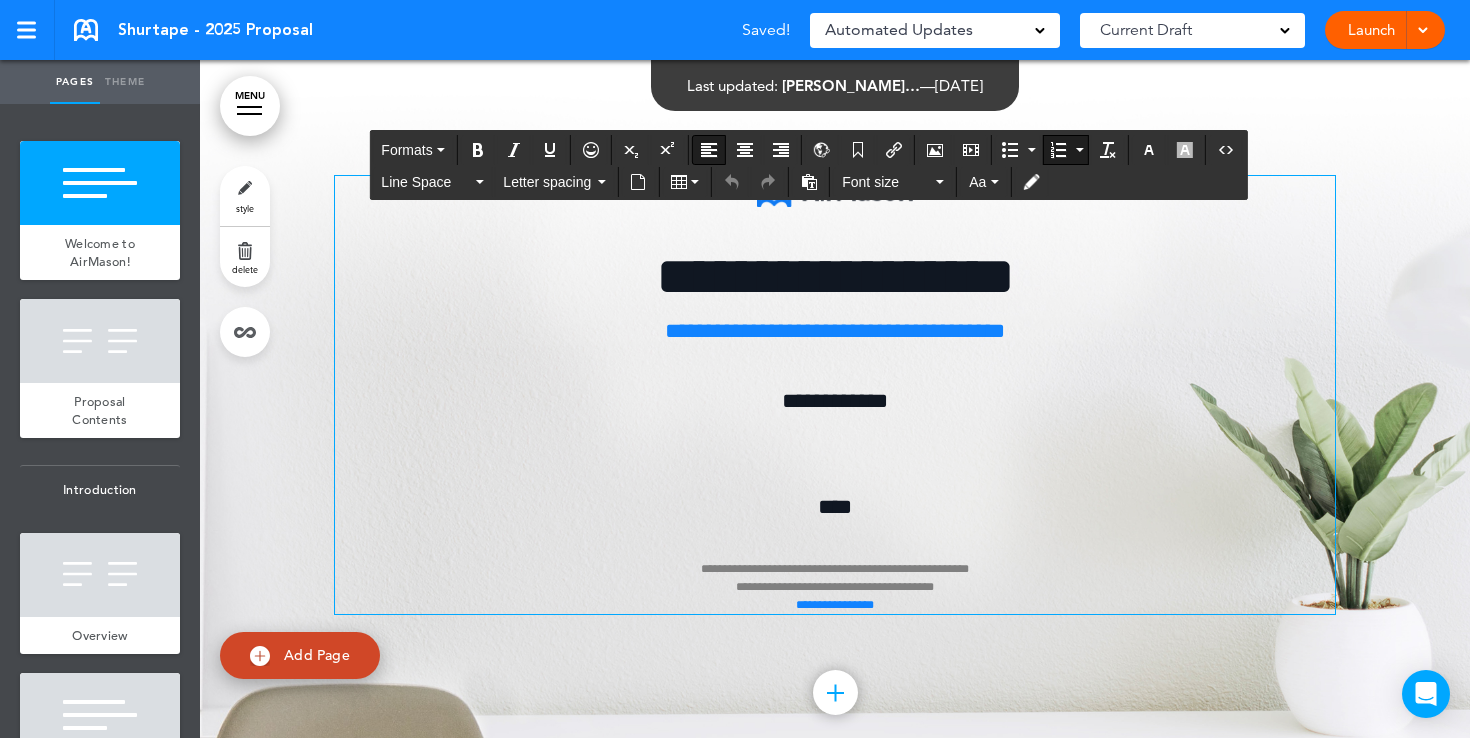 click on "**********" at bounding box center (835, 395) 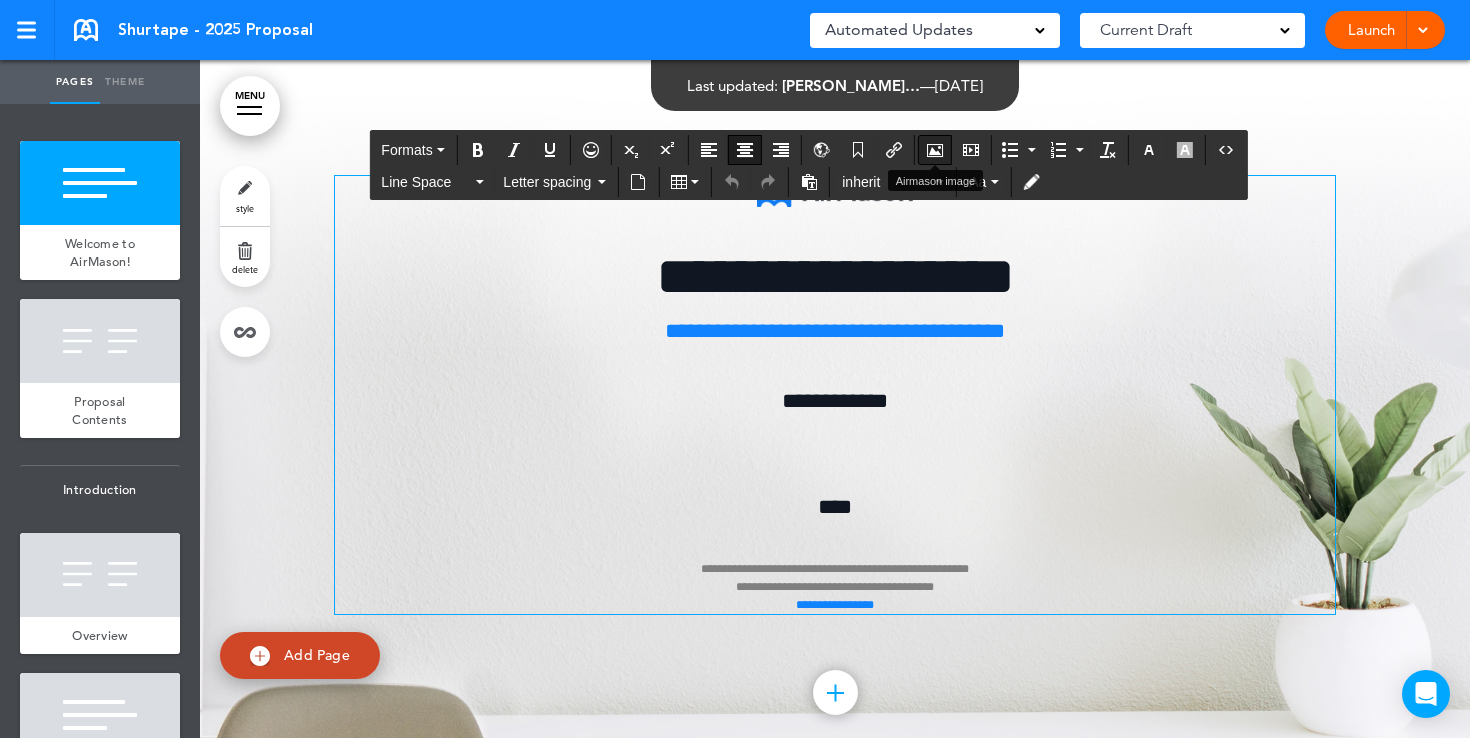 click at bounding box center [935, 150] 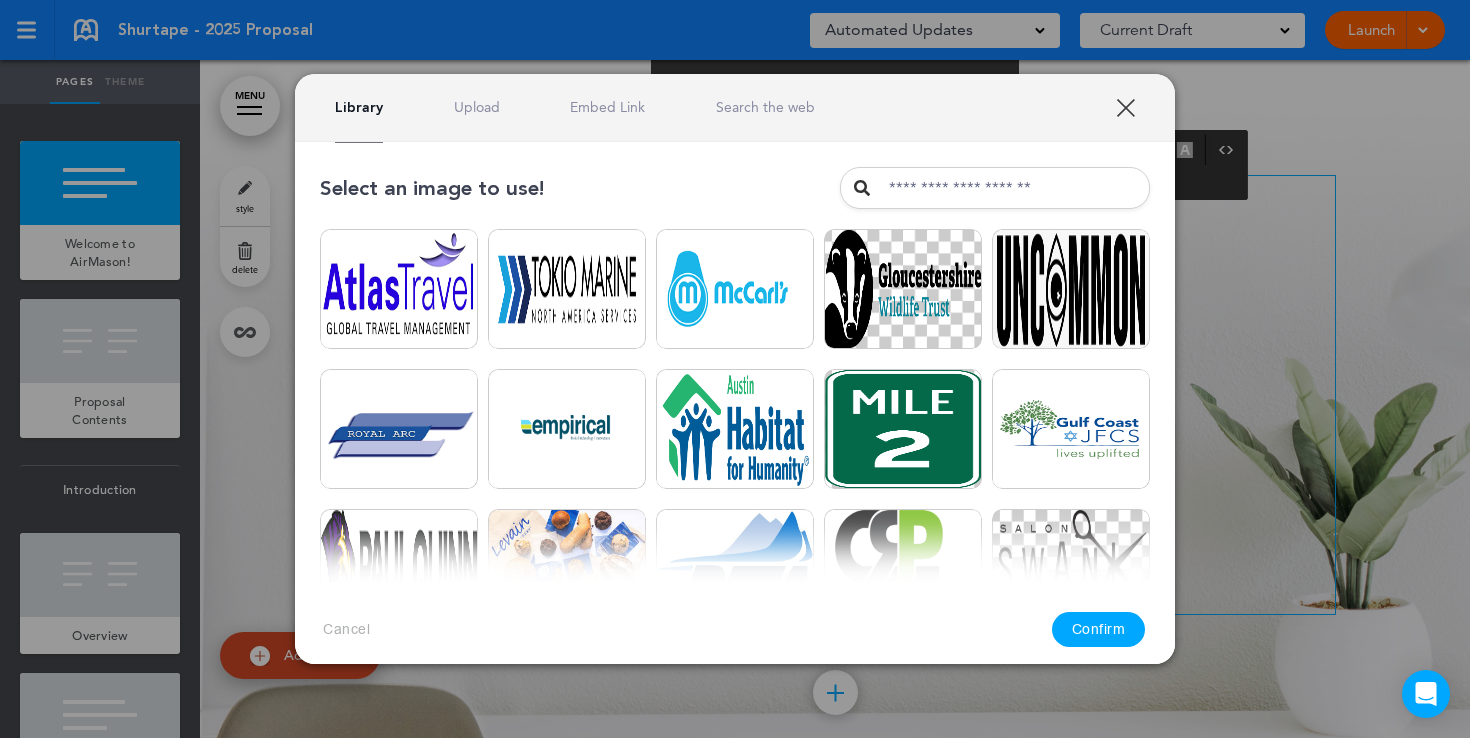 click on "Upload" at bounding box center [477, 107] 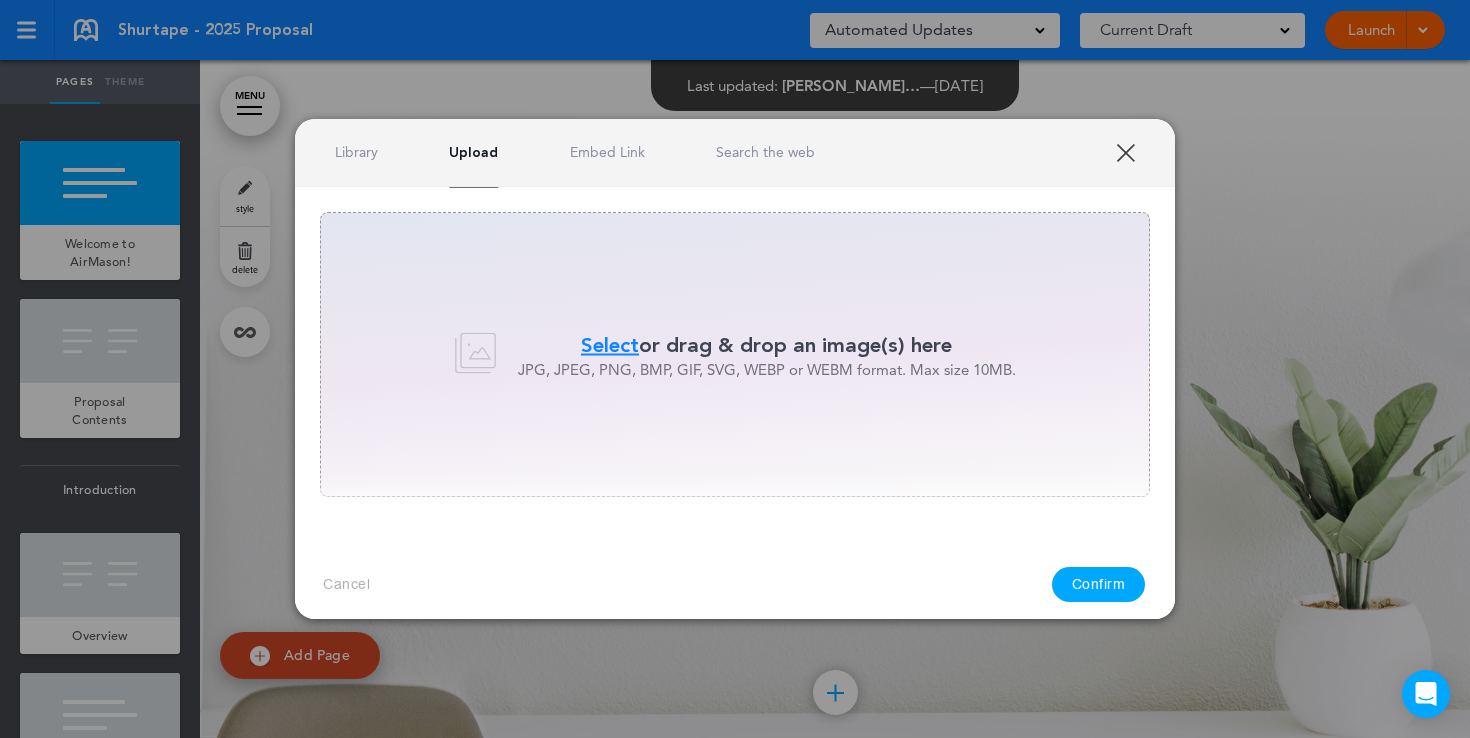 click on "Select" at bounding box center (610, 344) 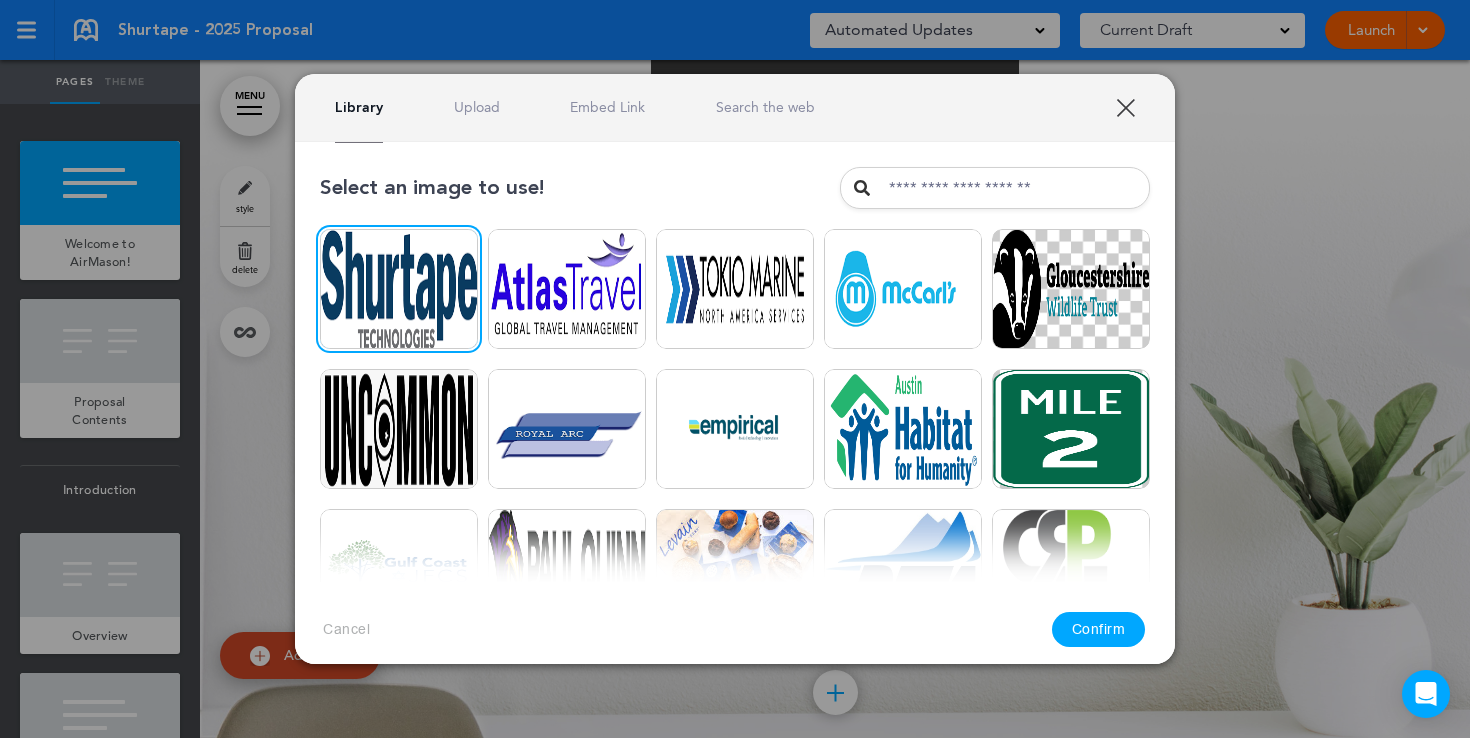 click on "Confirm" at bounding box center (1099, 629) 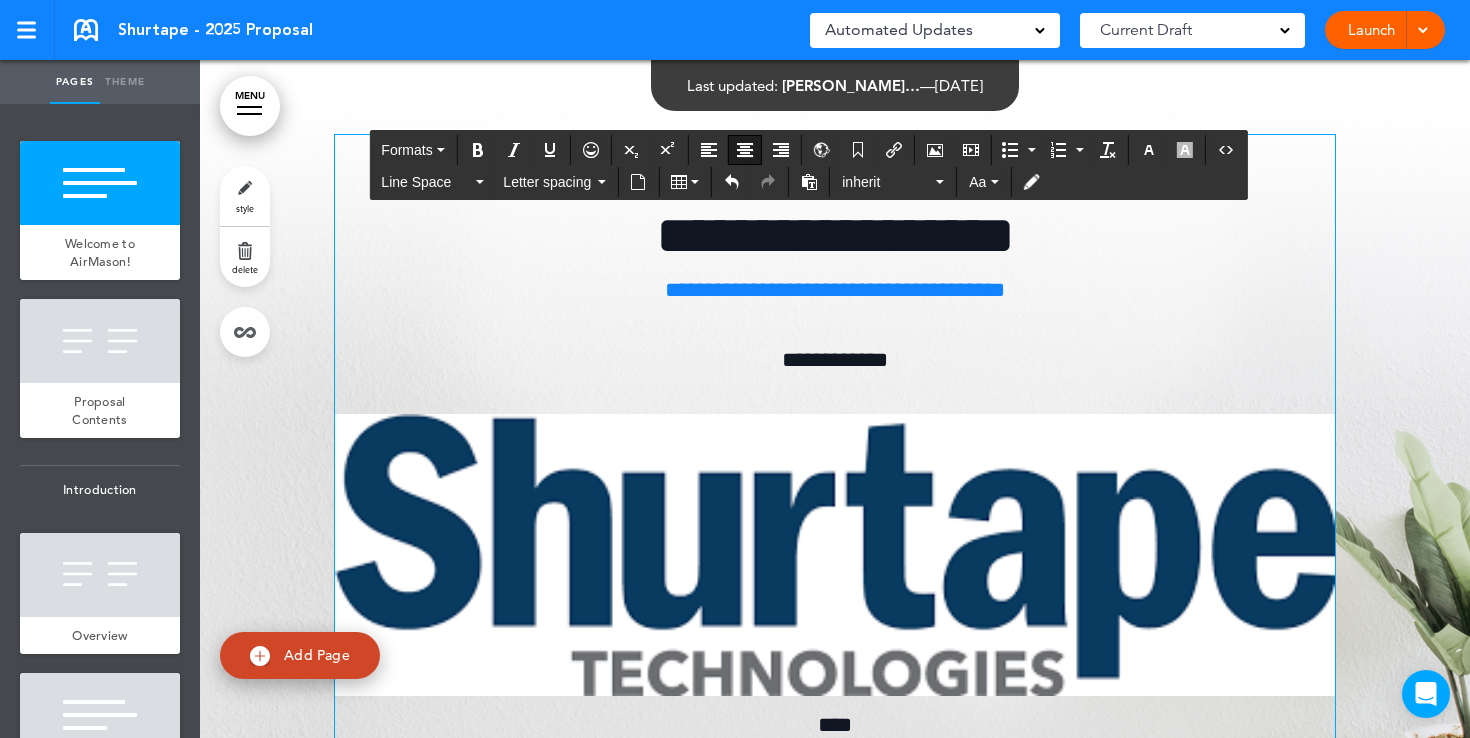 click at bounding box center (835, 555) 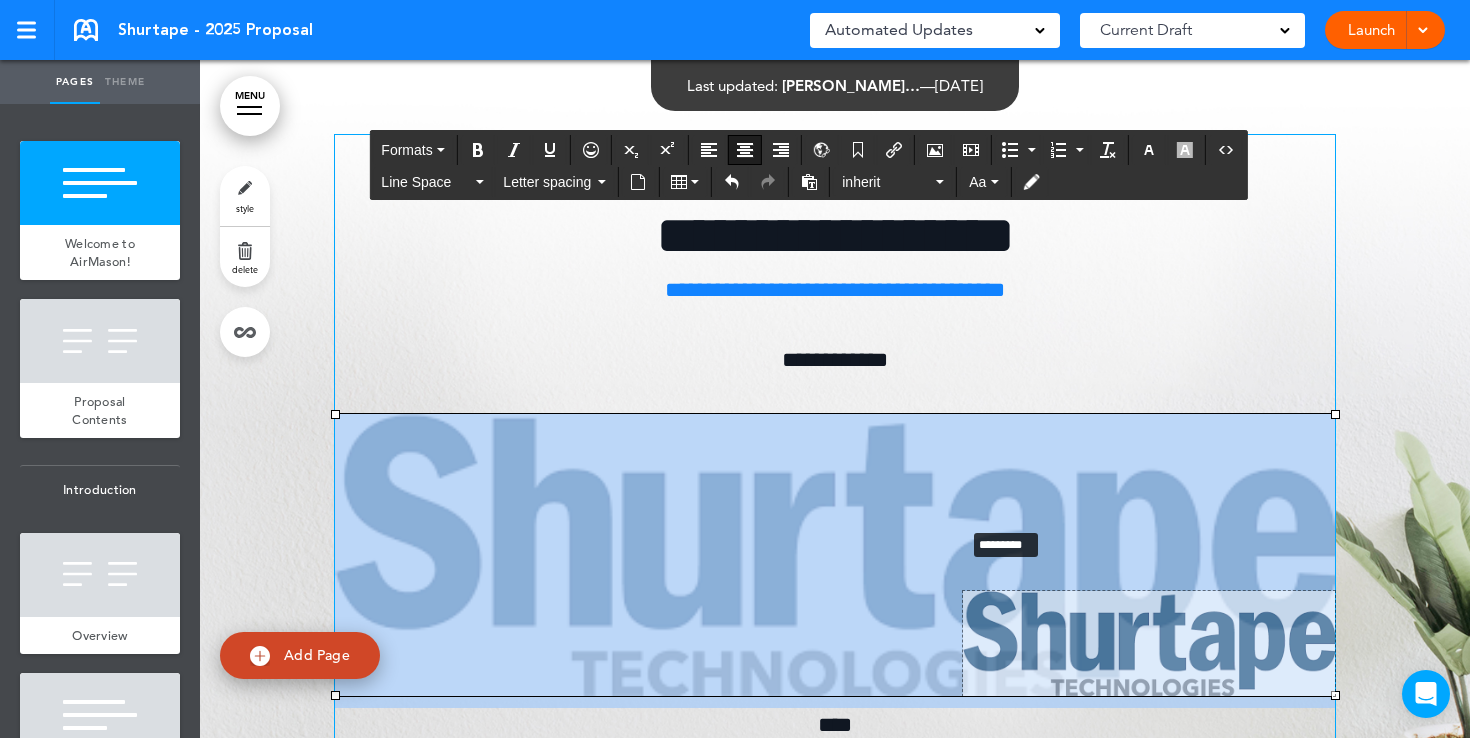 drag, startPoint x: 335, startPoint y: 414, endPoint x: 984, endPoint y: 535, distance: 660.1833 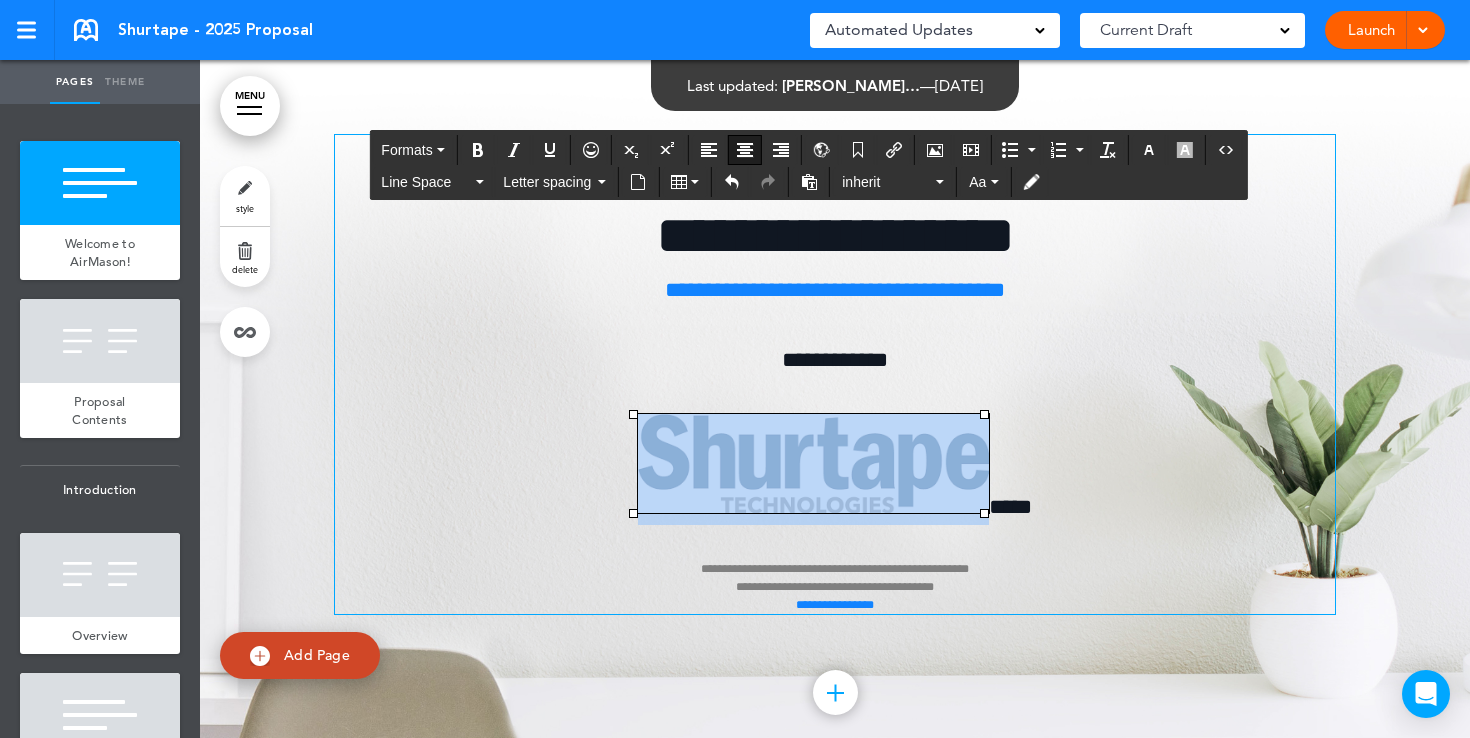 click on "**********" at bounding box center [835, 374] 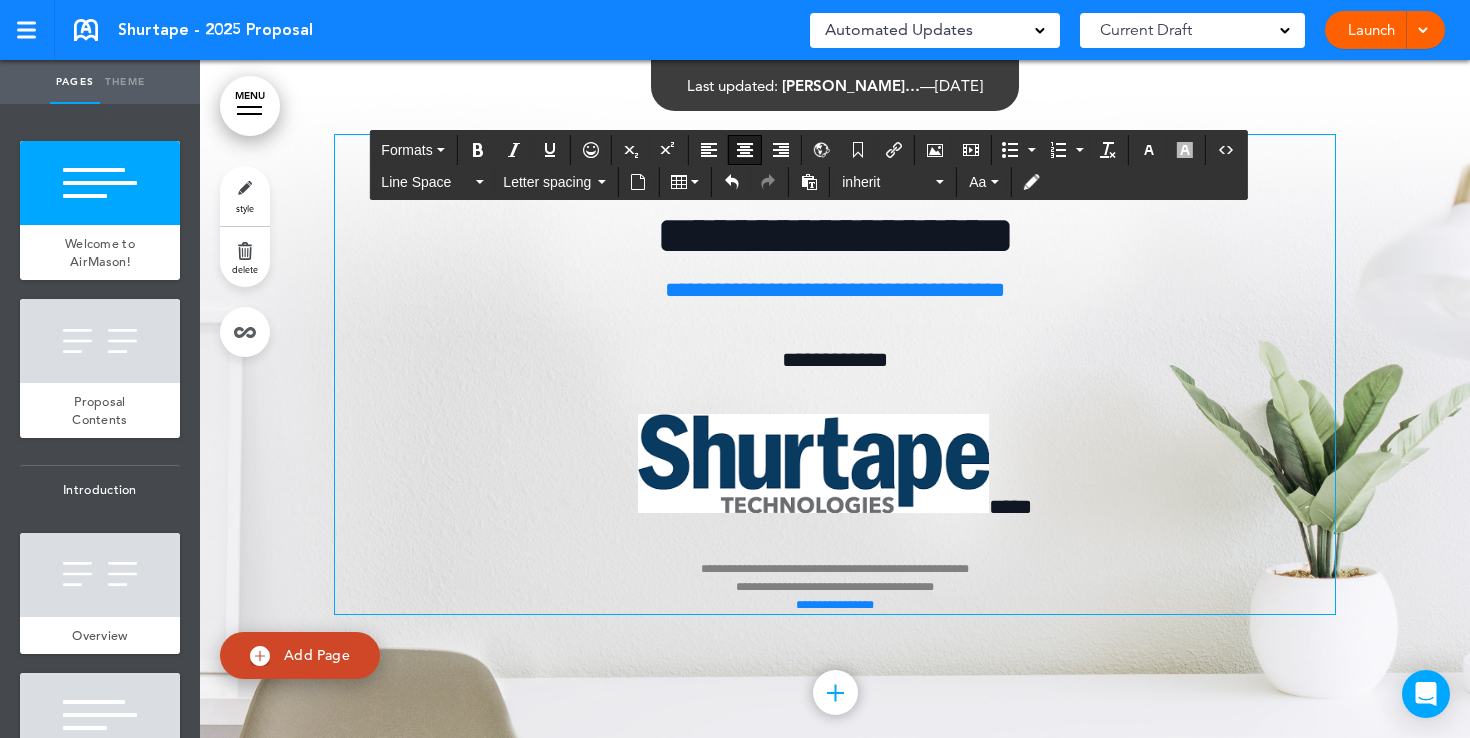 click on "****" at bounding box center (1019, 507) 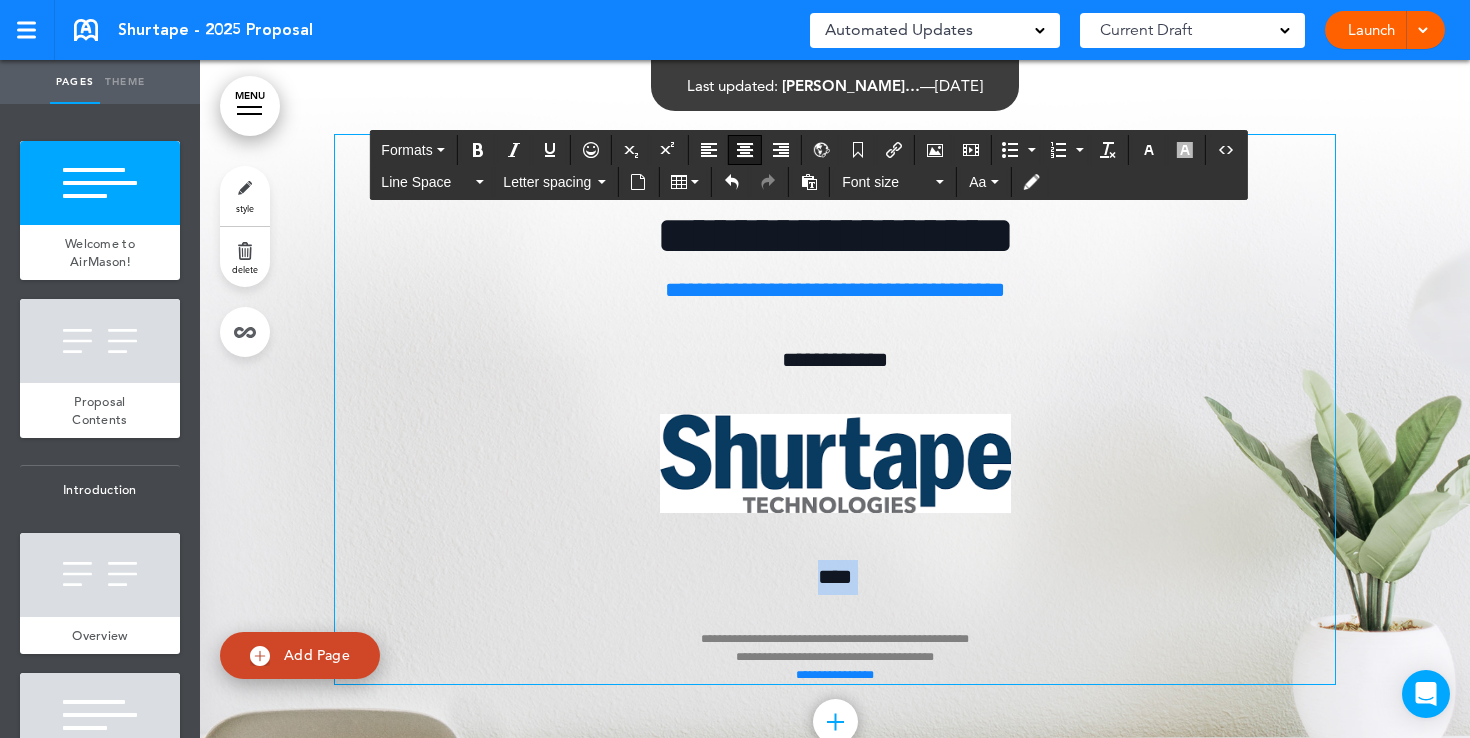 click on "**********" at bounding box center [835, 622] 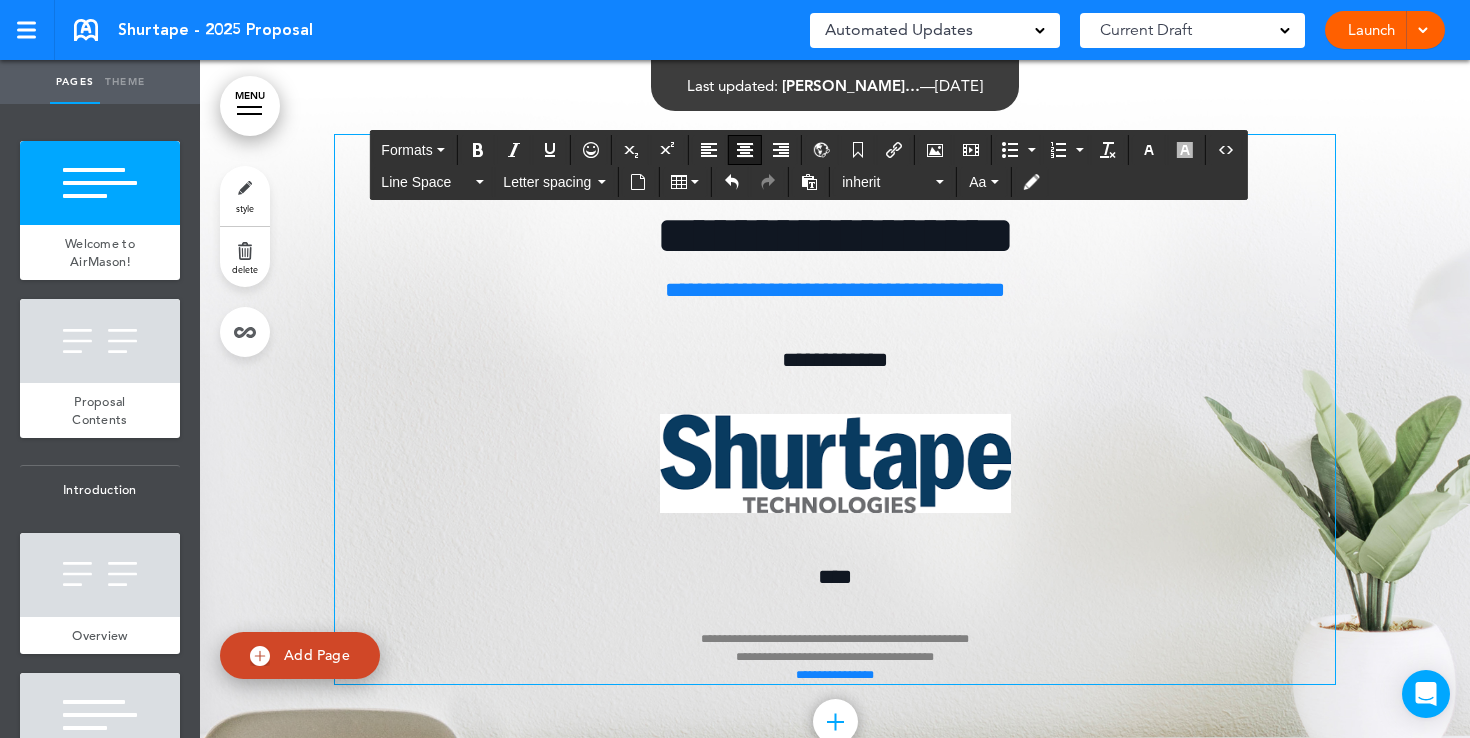type 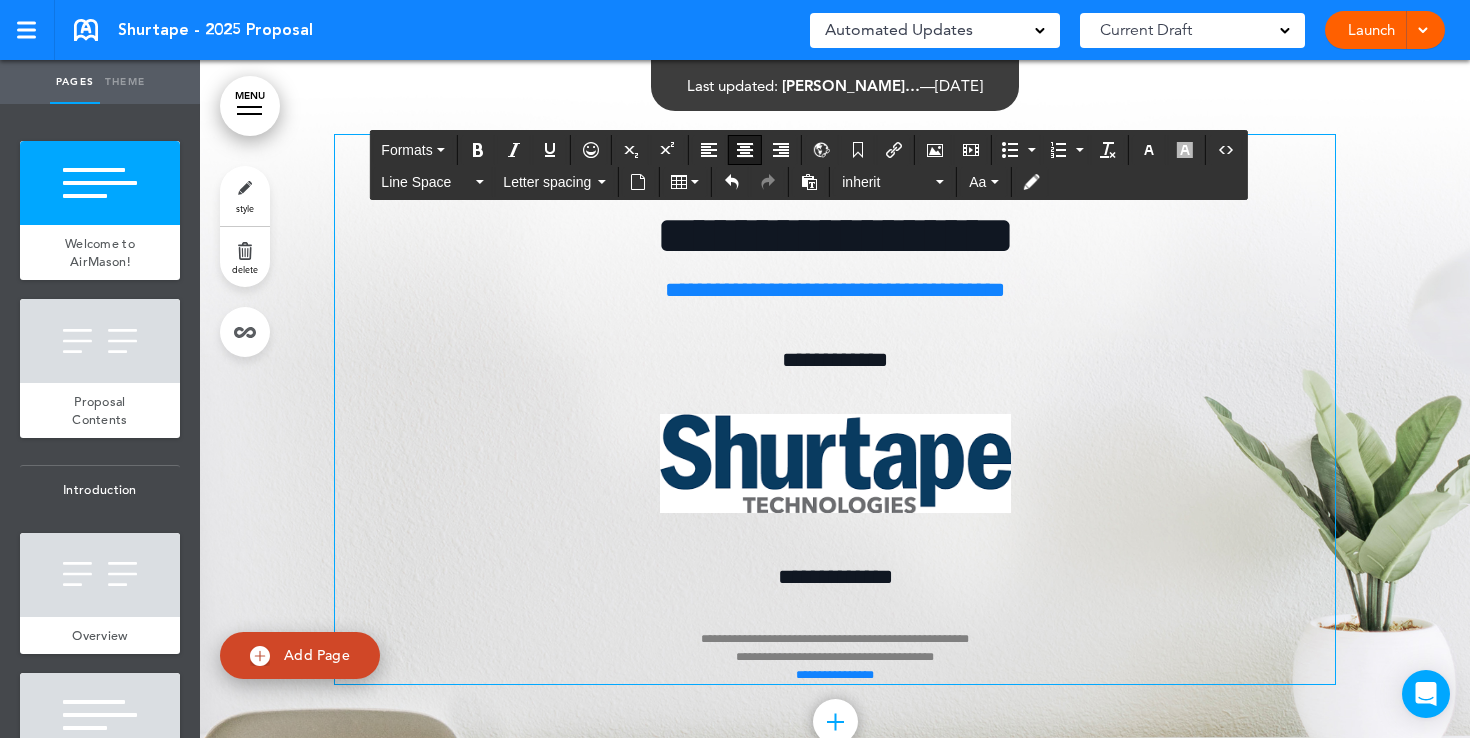 click at bounding box center [835, 469] 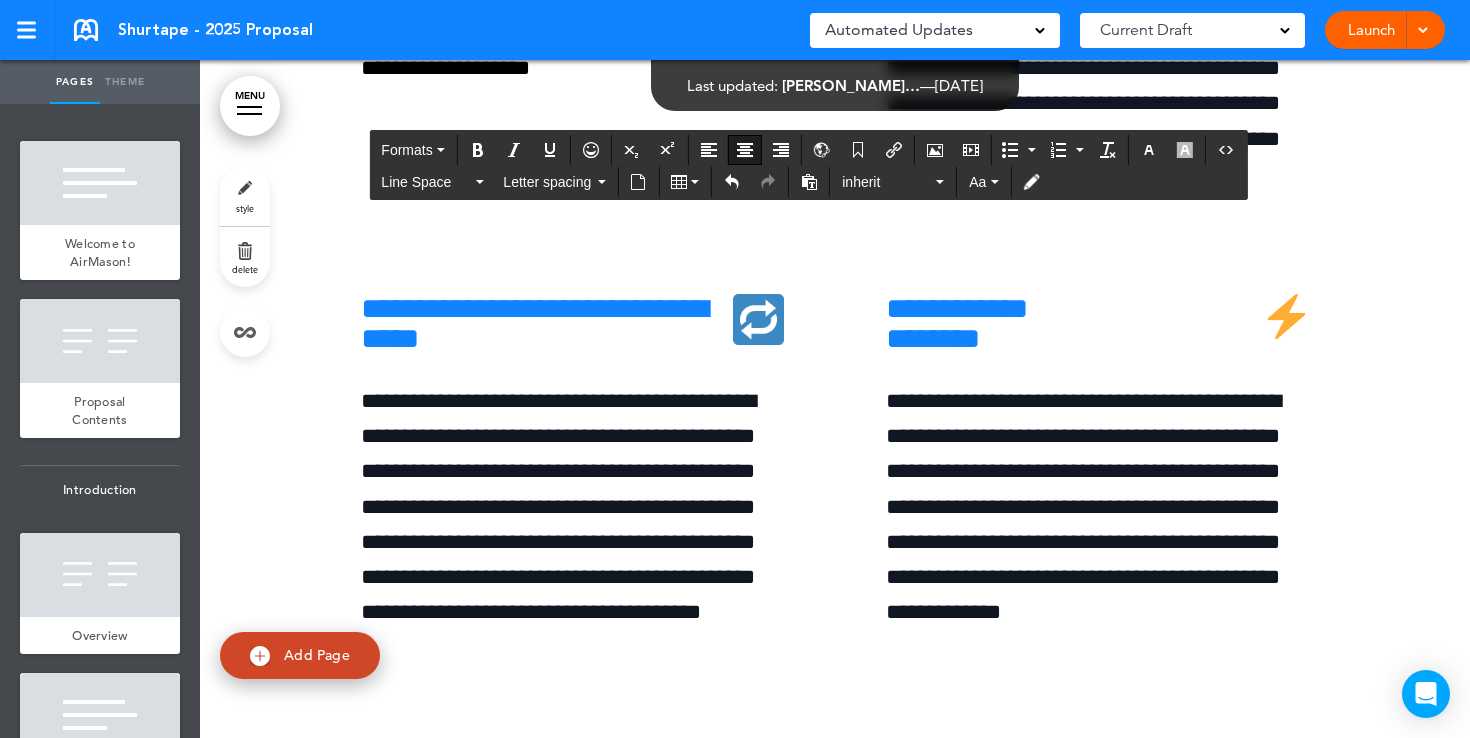 scroll, scrollTop: 7510, scrollLeft: 0, axis: vertical 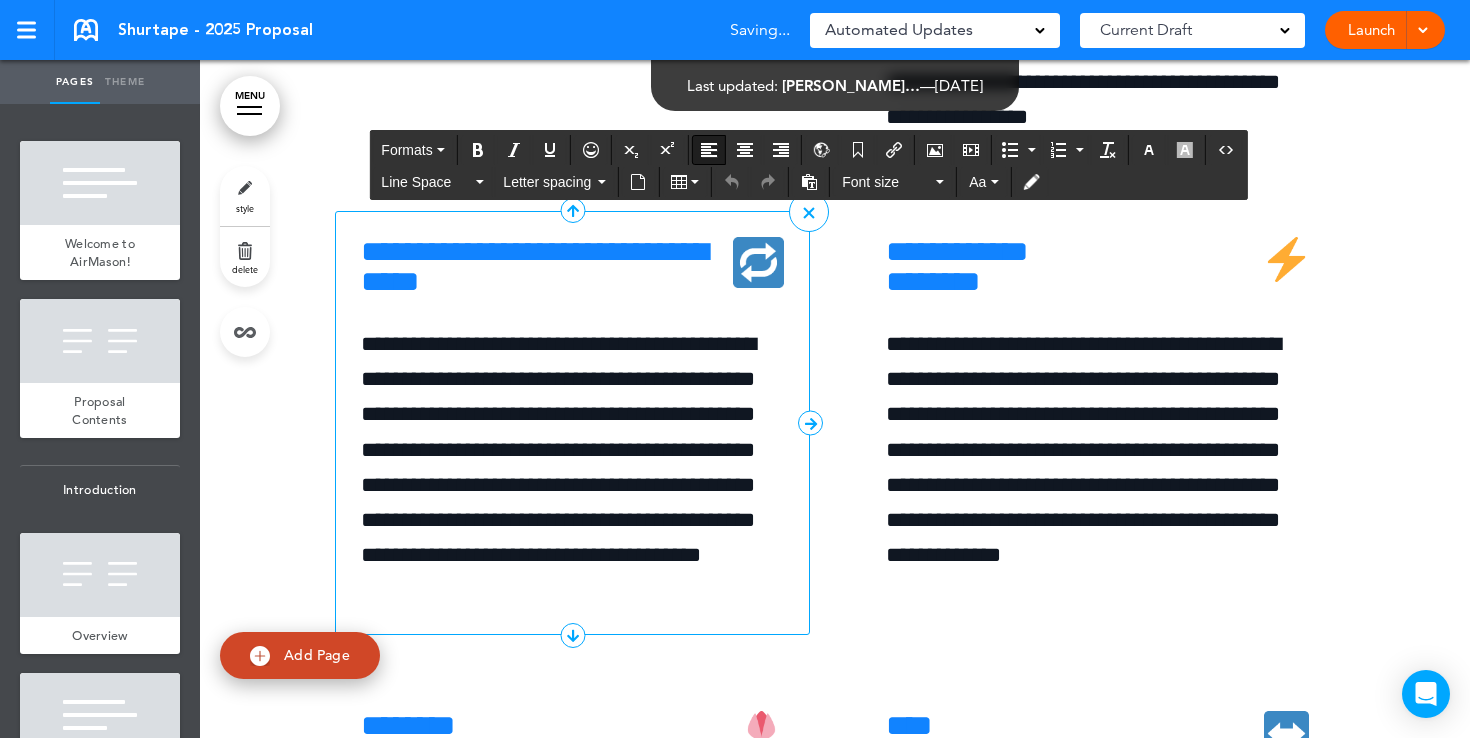 click on "**********" at bounding box center [572, 267] 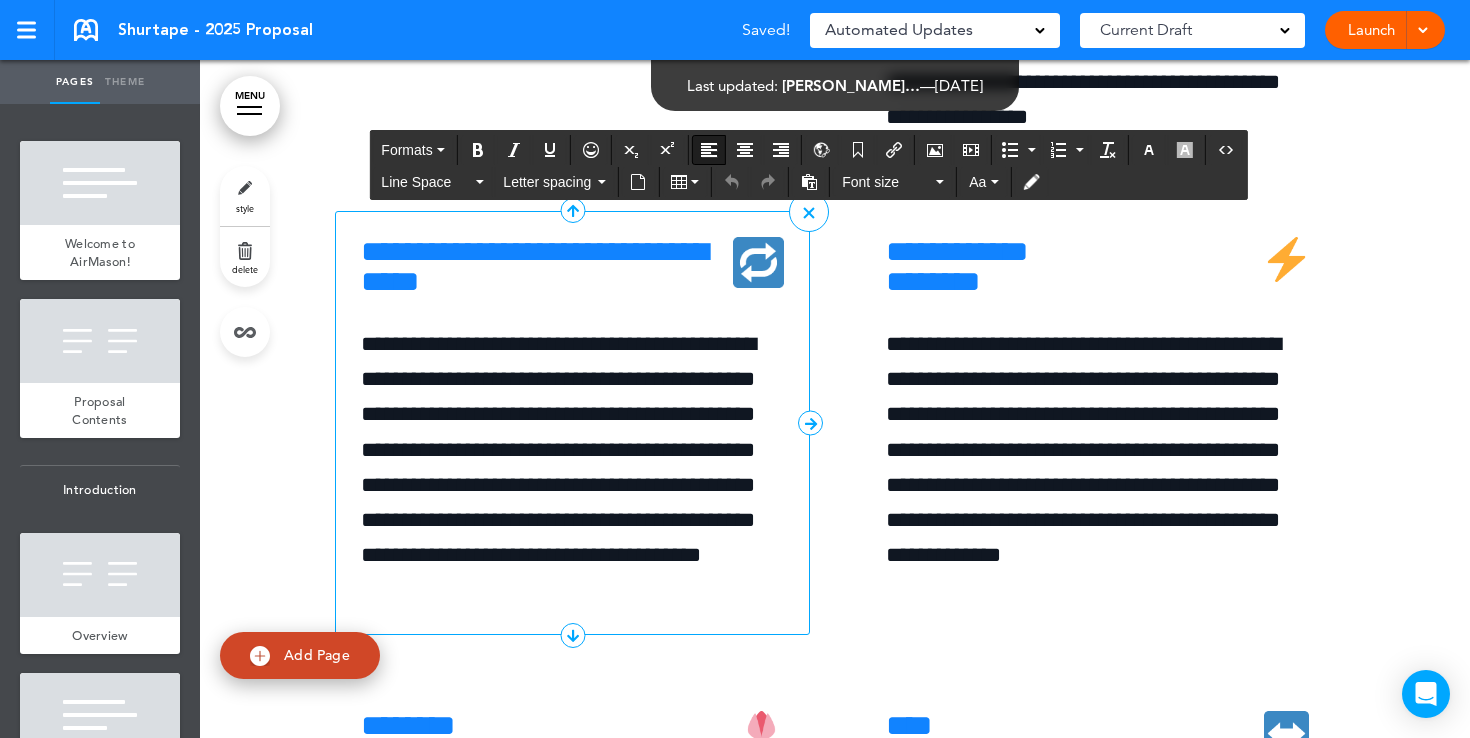 type 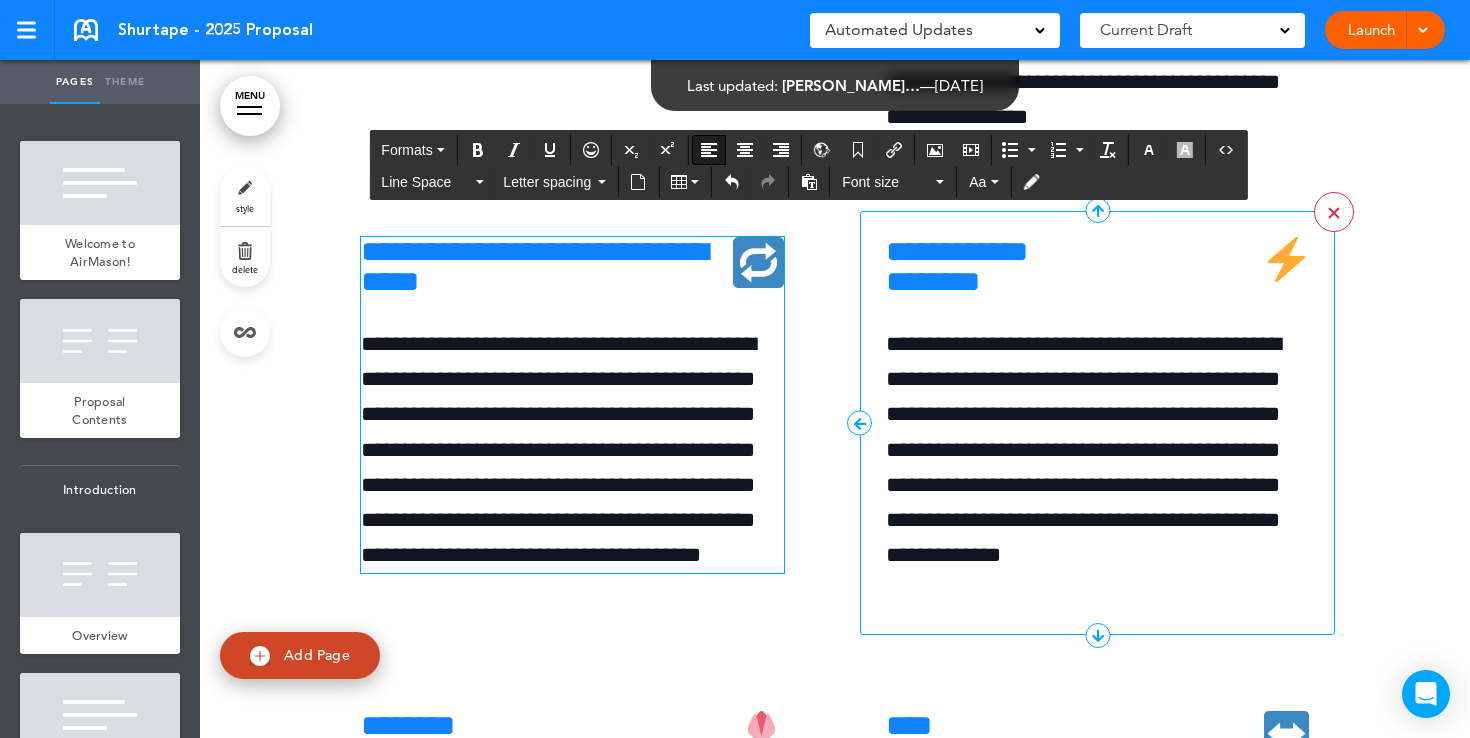 click on ">" at bounding box center (1334, 212) 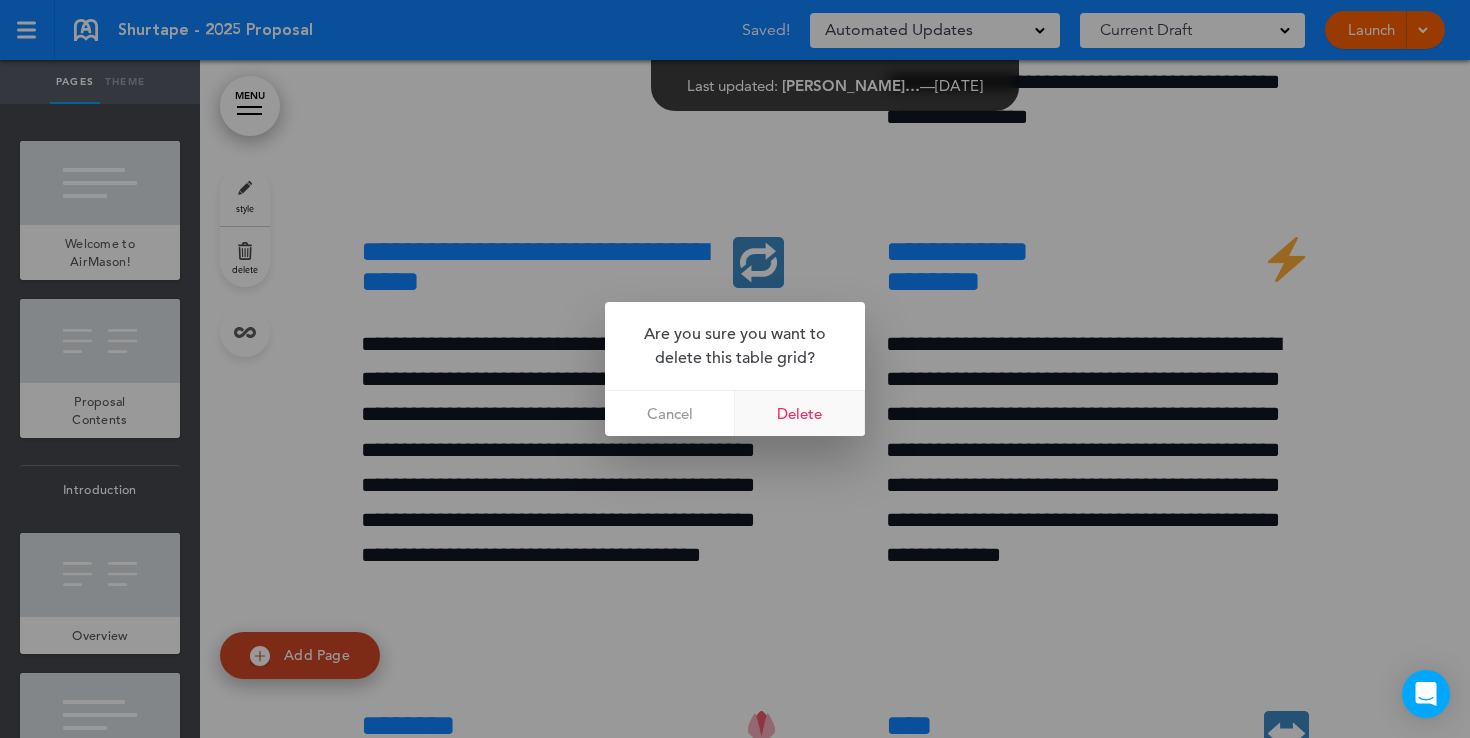 click on "Delete" at bounding box center [800, 413] 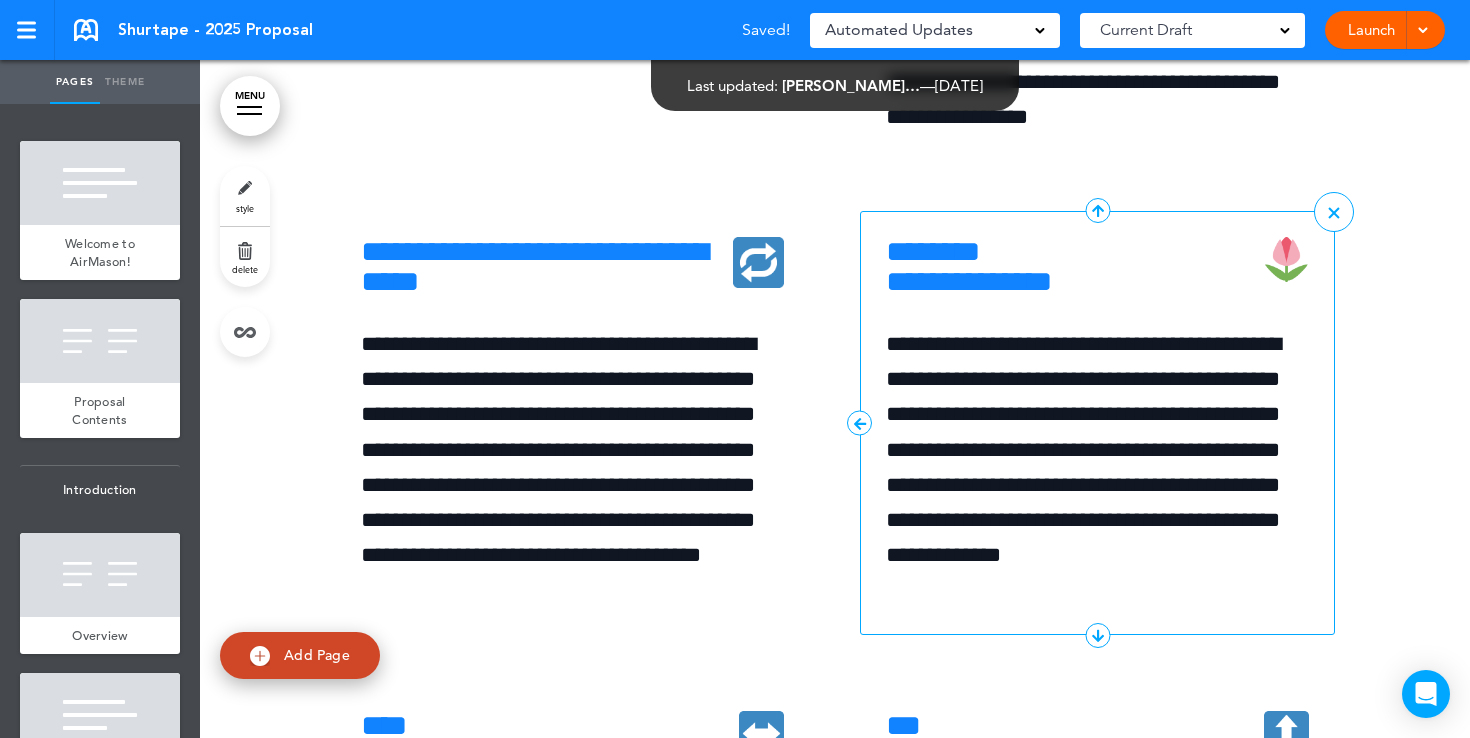 click on "**********" at bounding box center [1097, 267] 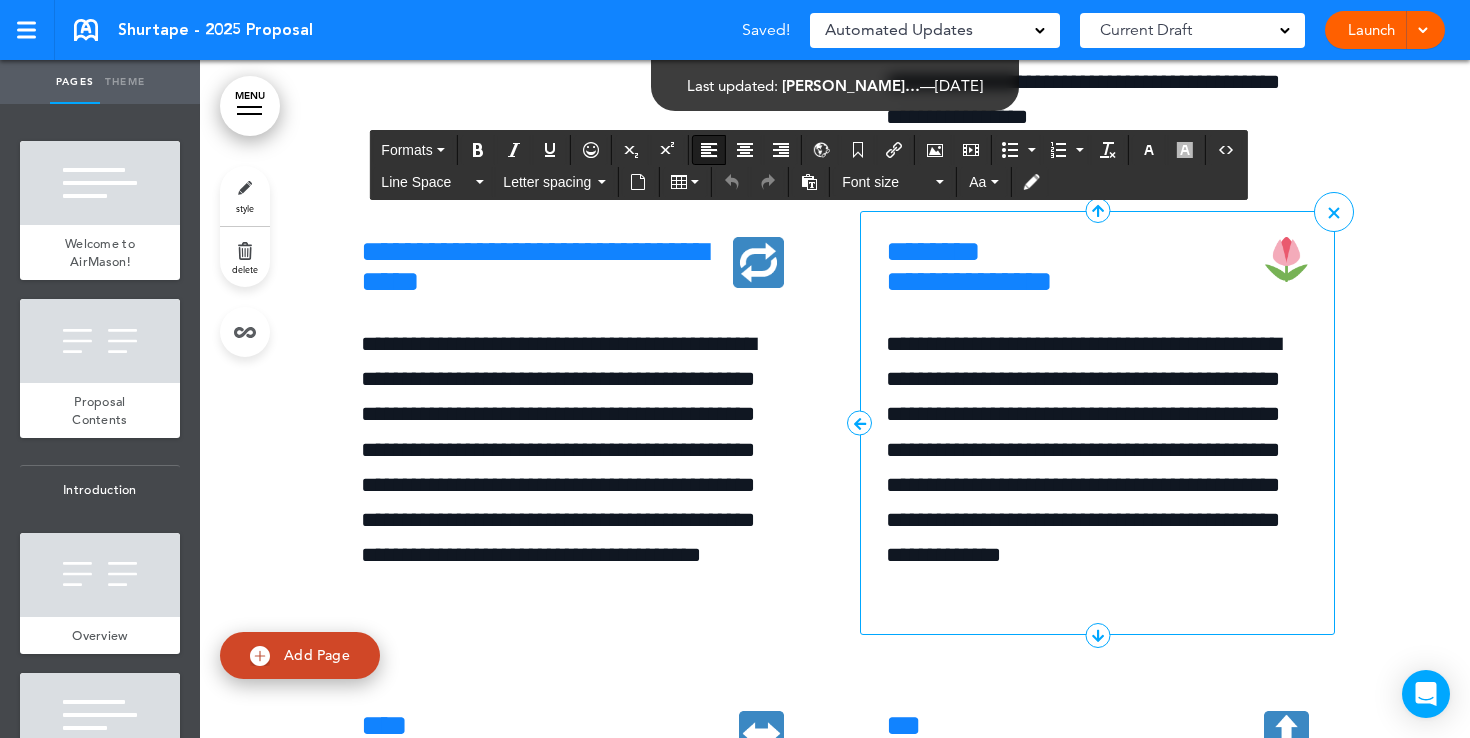 type 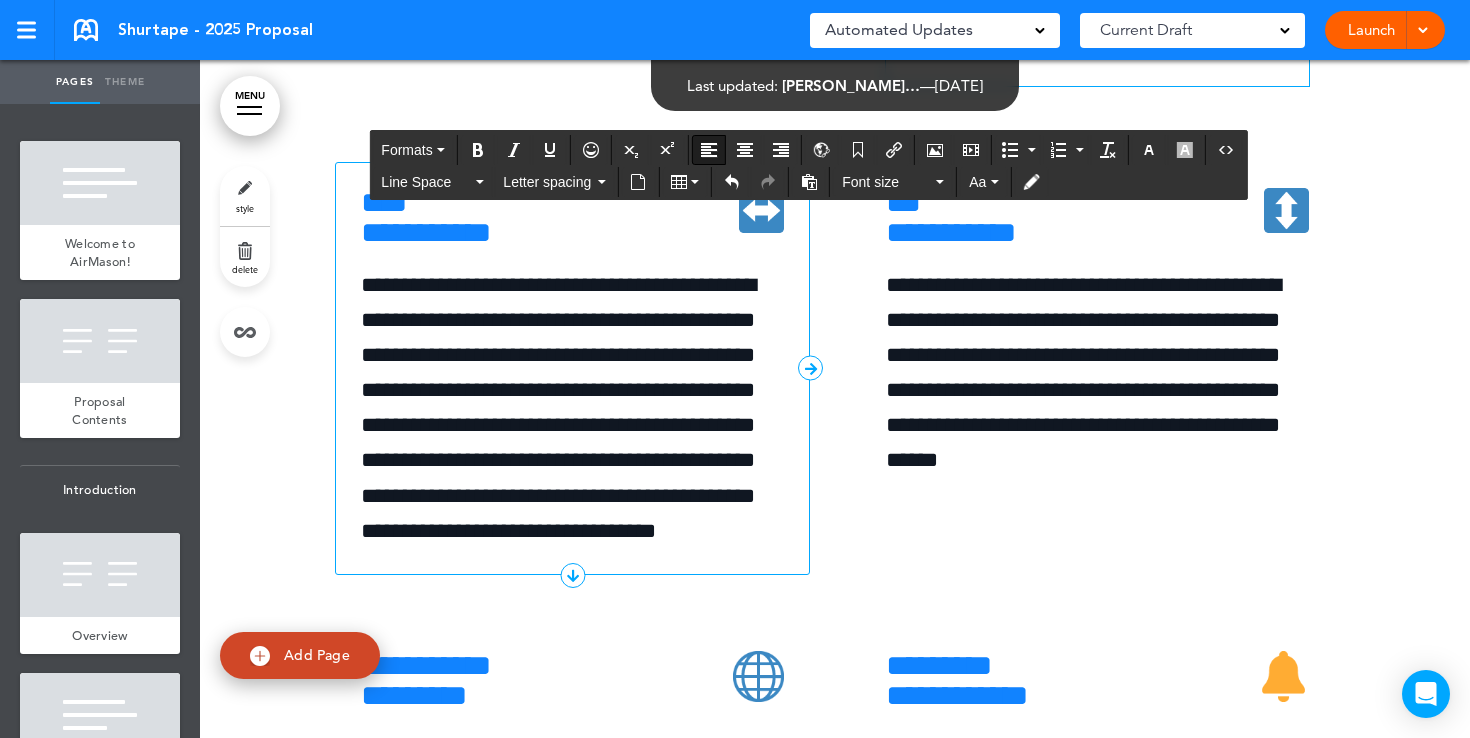 scroll, scrollTop: 8037, scrollLeft: 0, axis: vertical 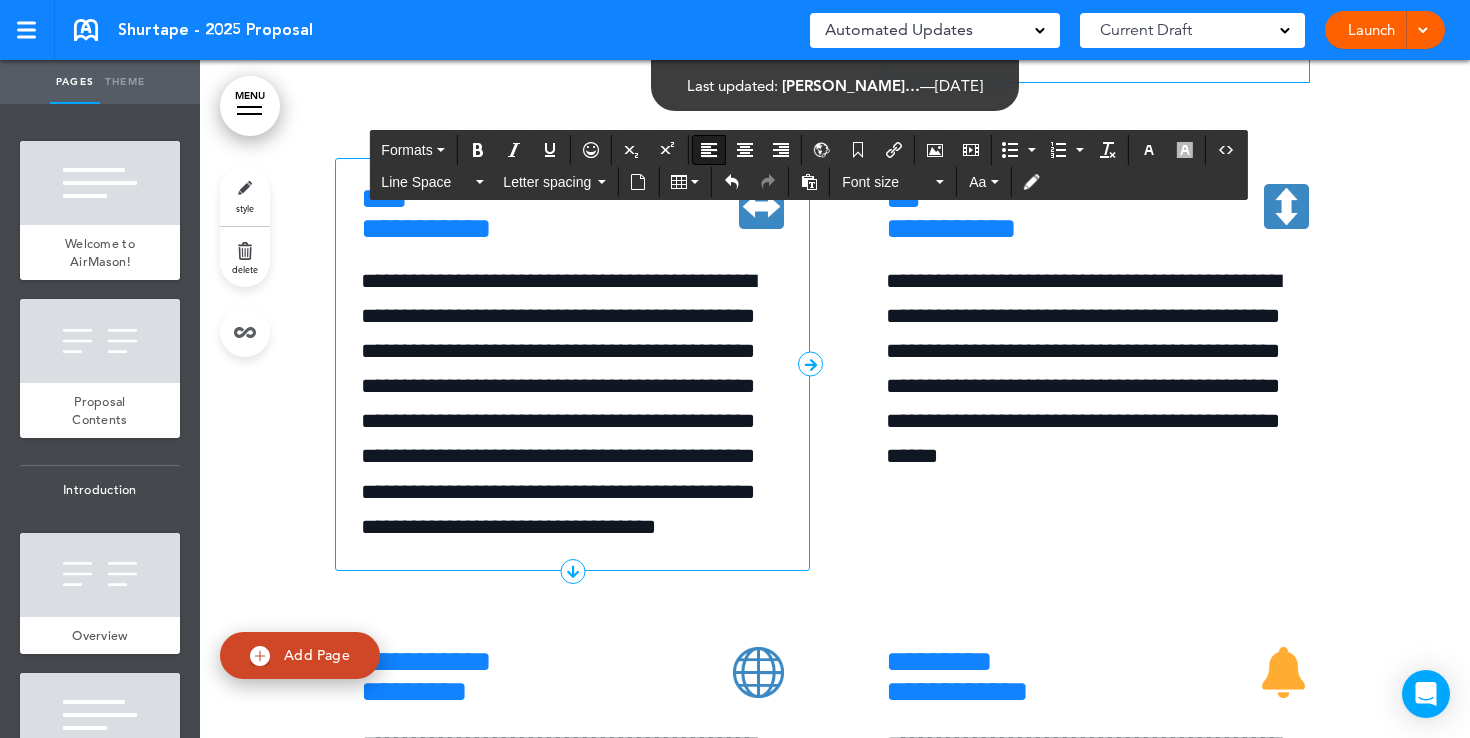 click on "**********" at bounding box center [572, 214] 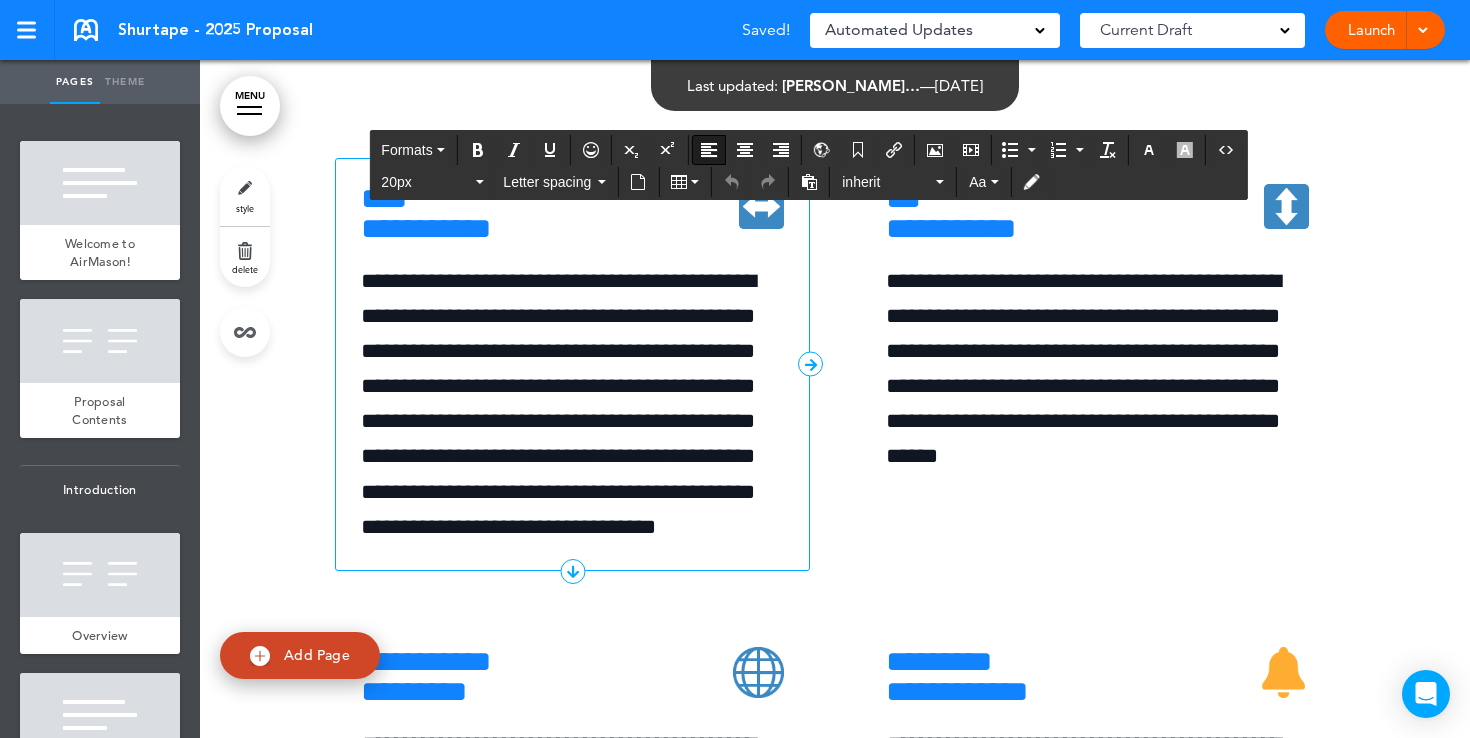 type 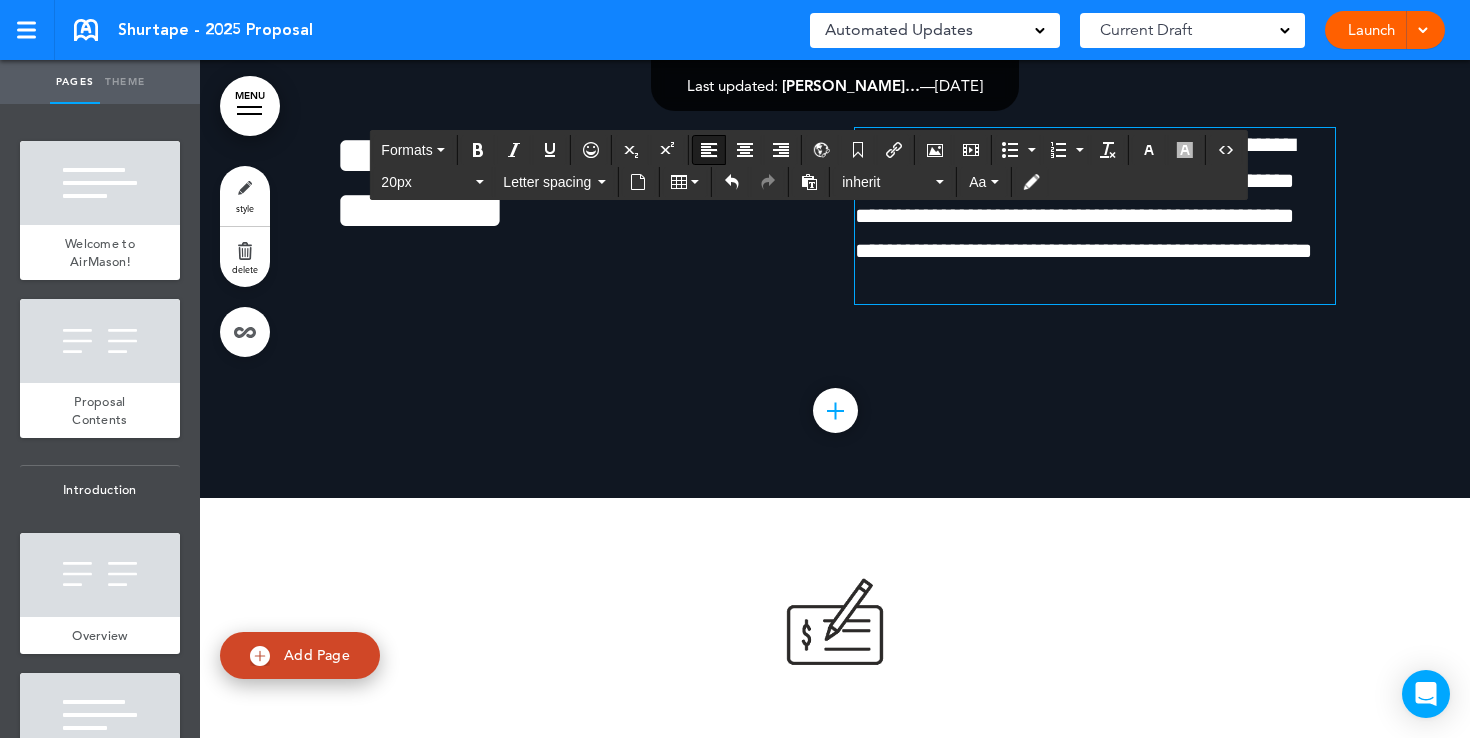 scroll, scrollTop: 11838, scrollLeft: 0, axis: vertical 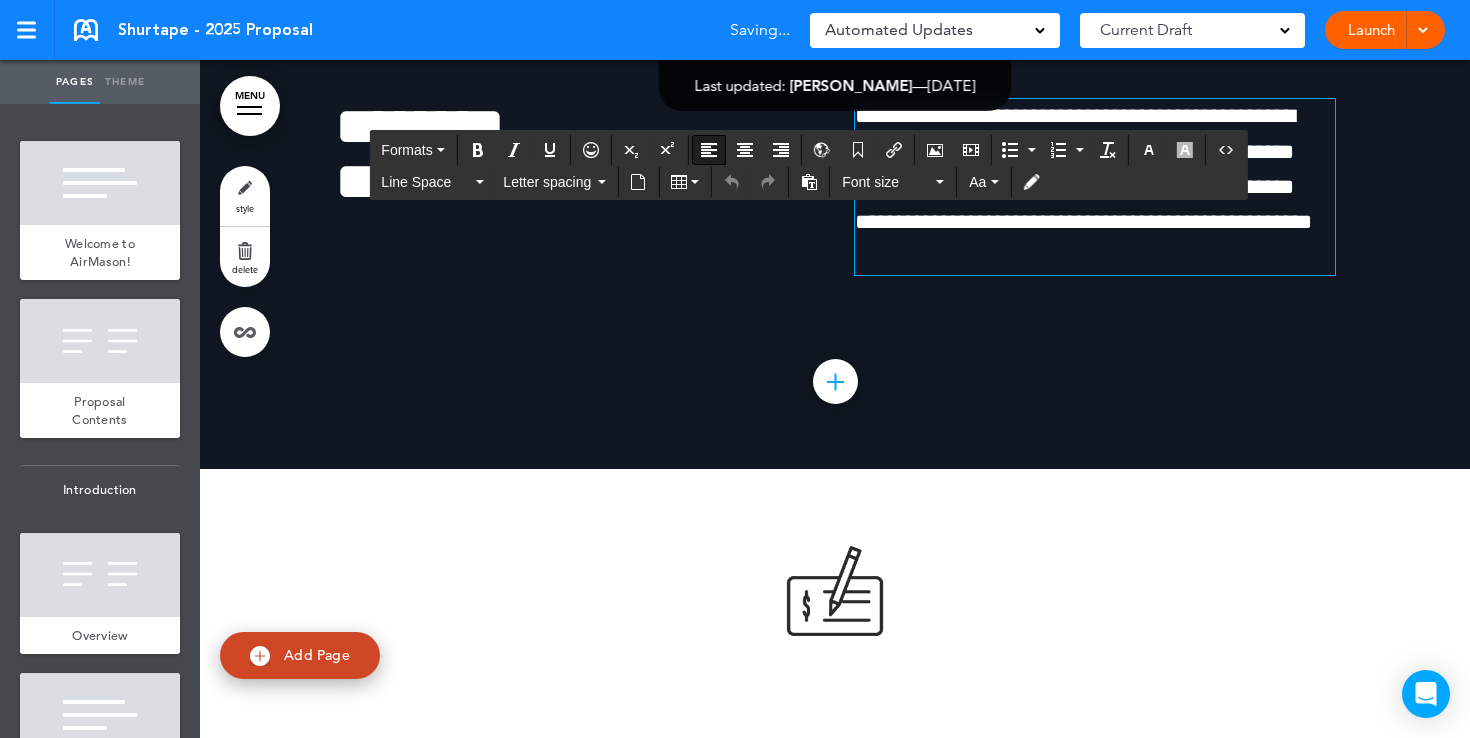 click on "**********" at bounding box center (1083, 169) 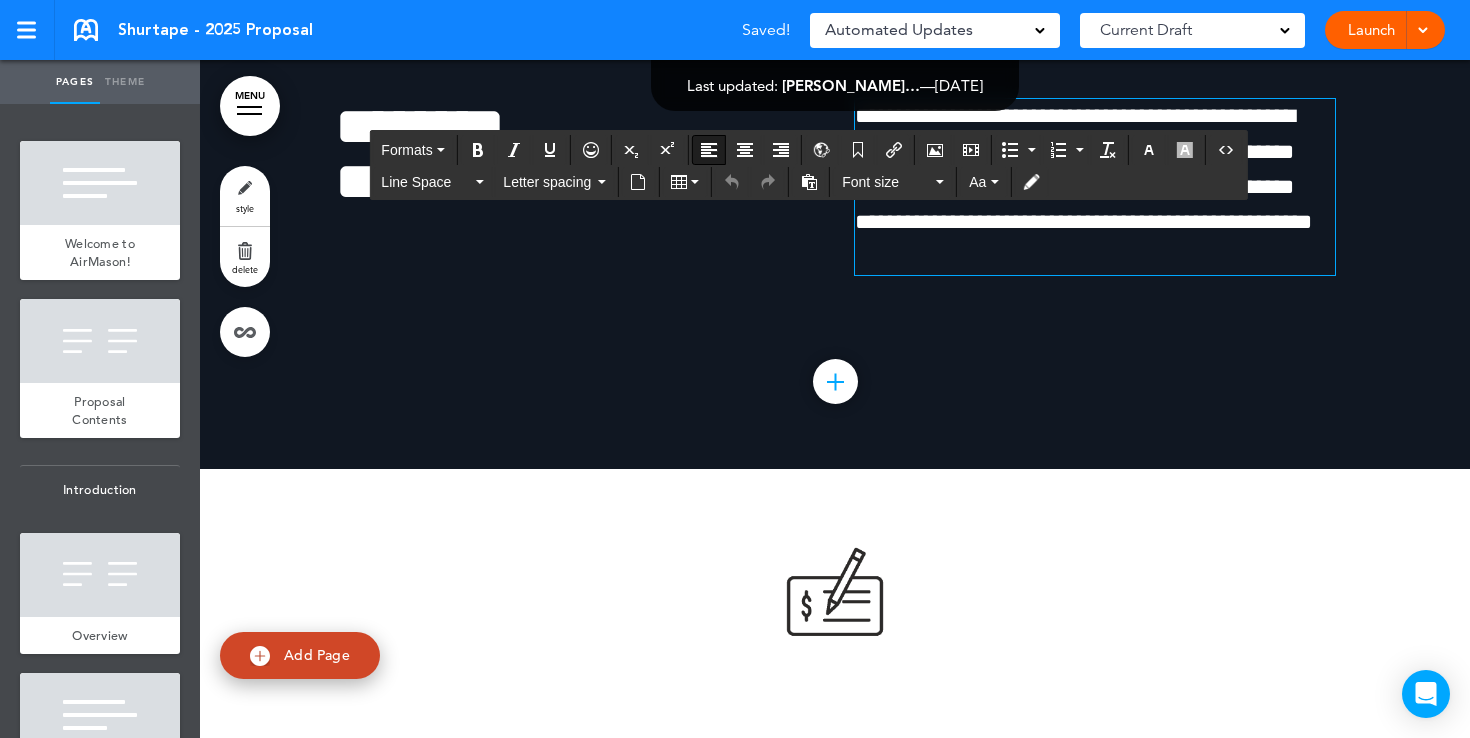 type 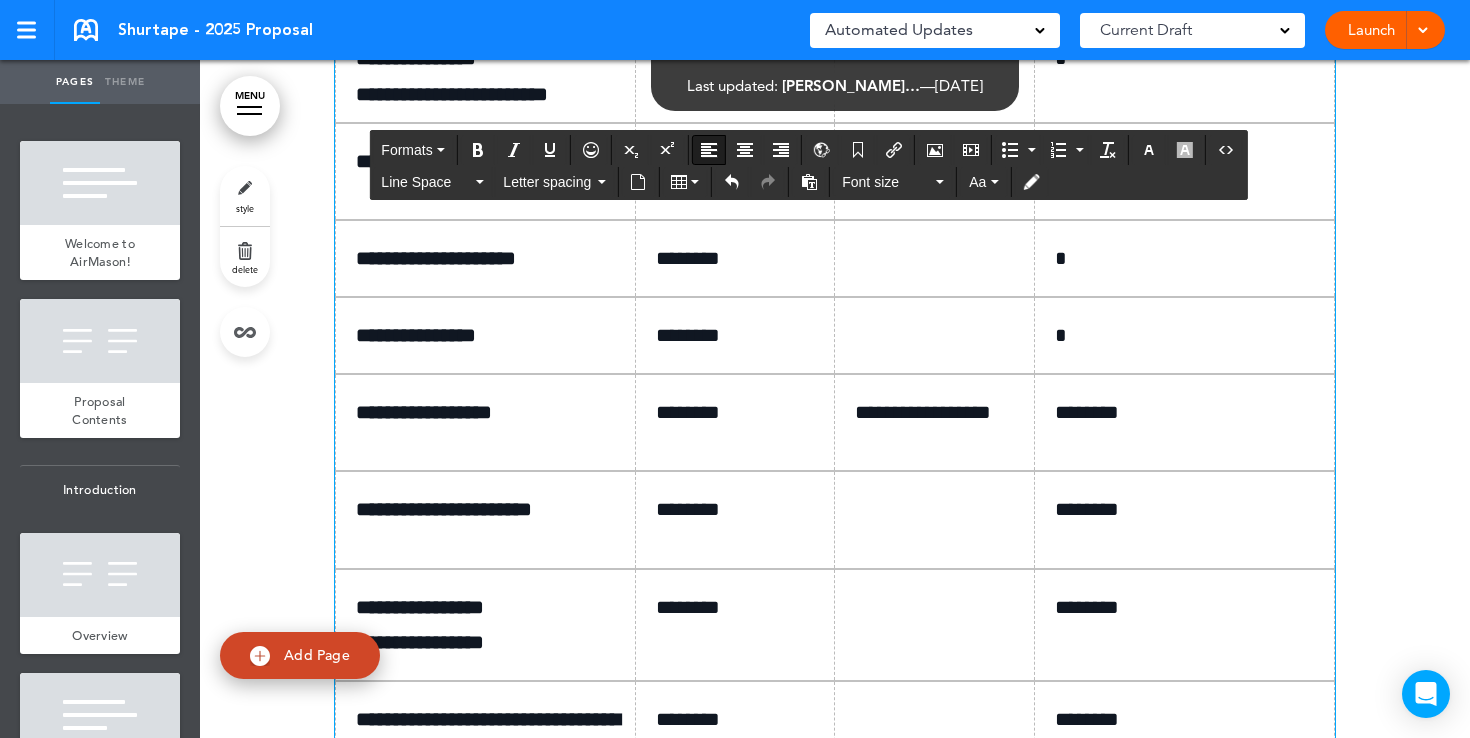 scroll, scrollTop: 12942, scrollLeft: 0, axis: vertical 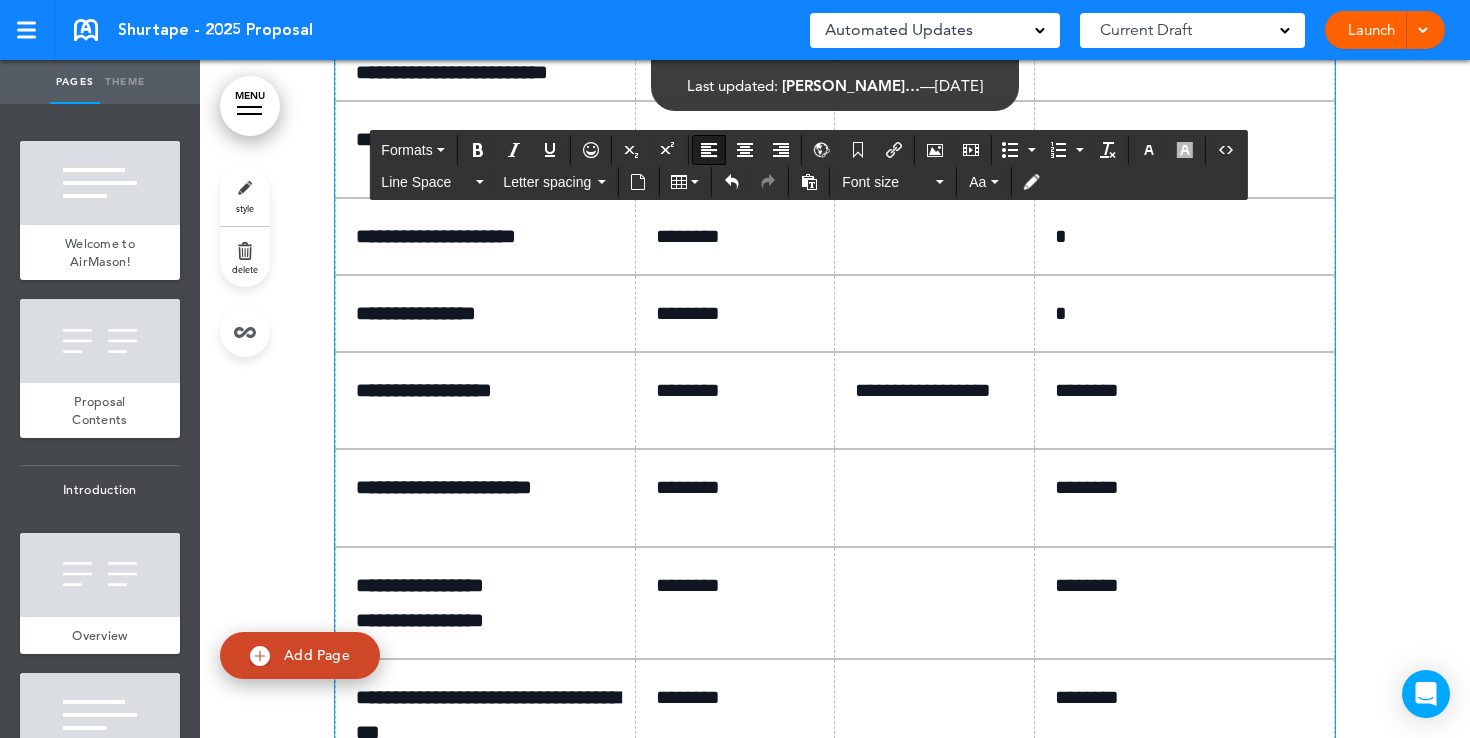 click at bounding box center (743, -41) 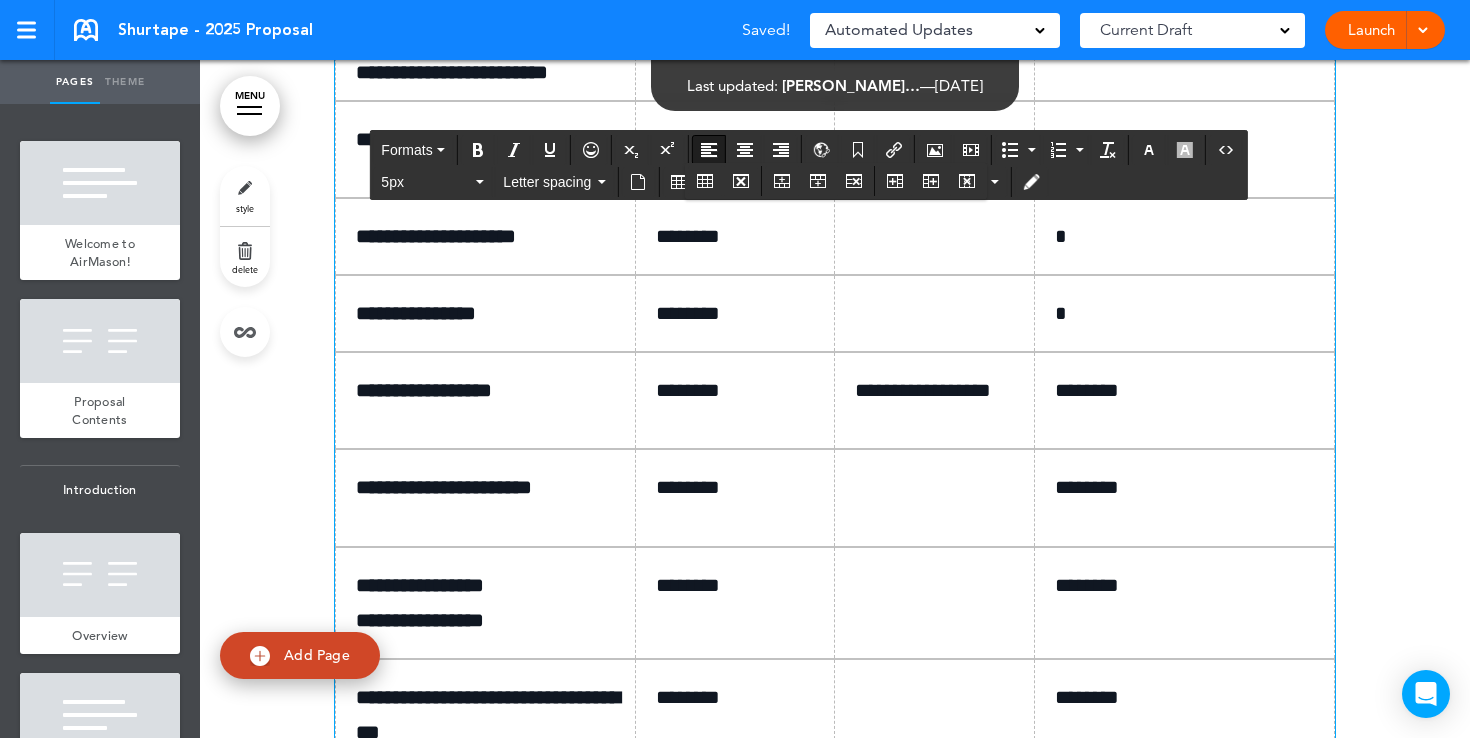 type 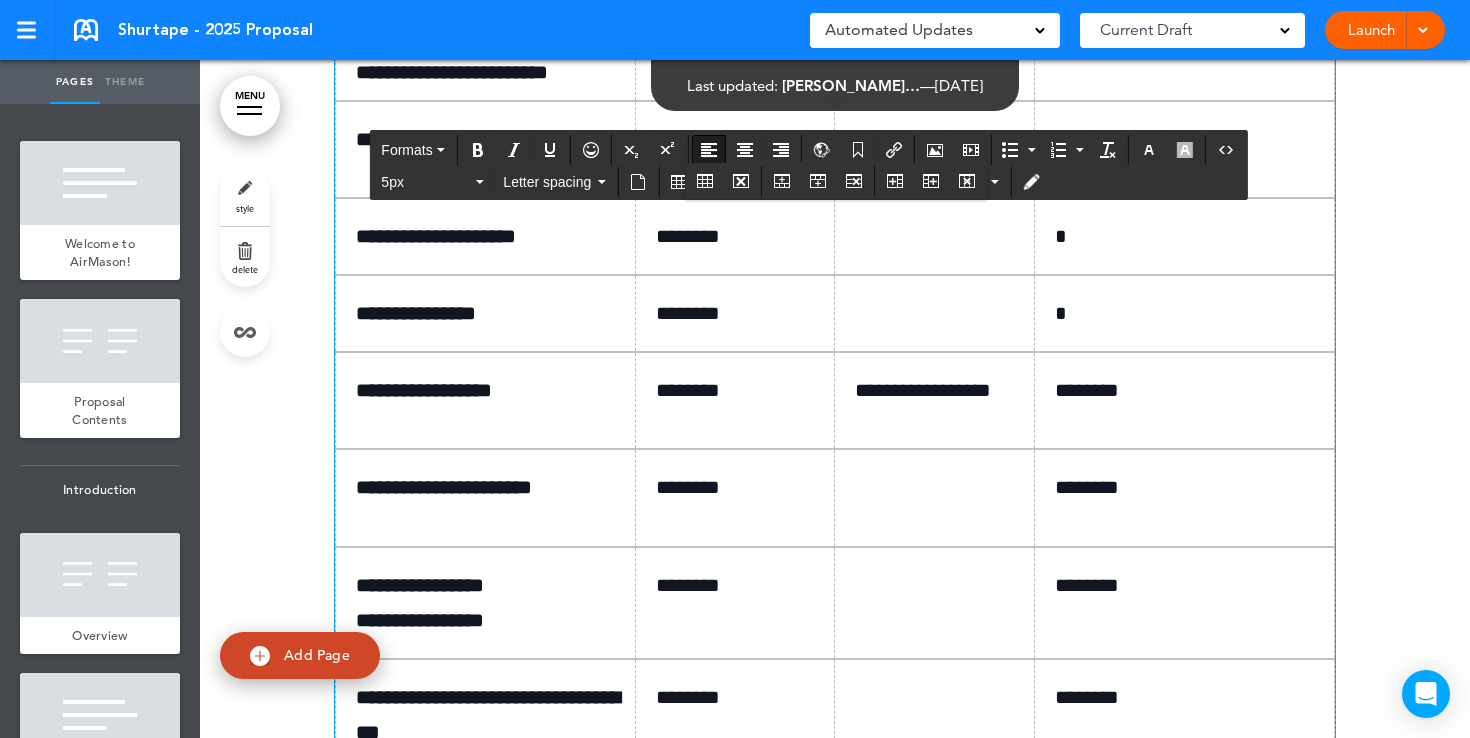 click at bounding box center [942, -41] 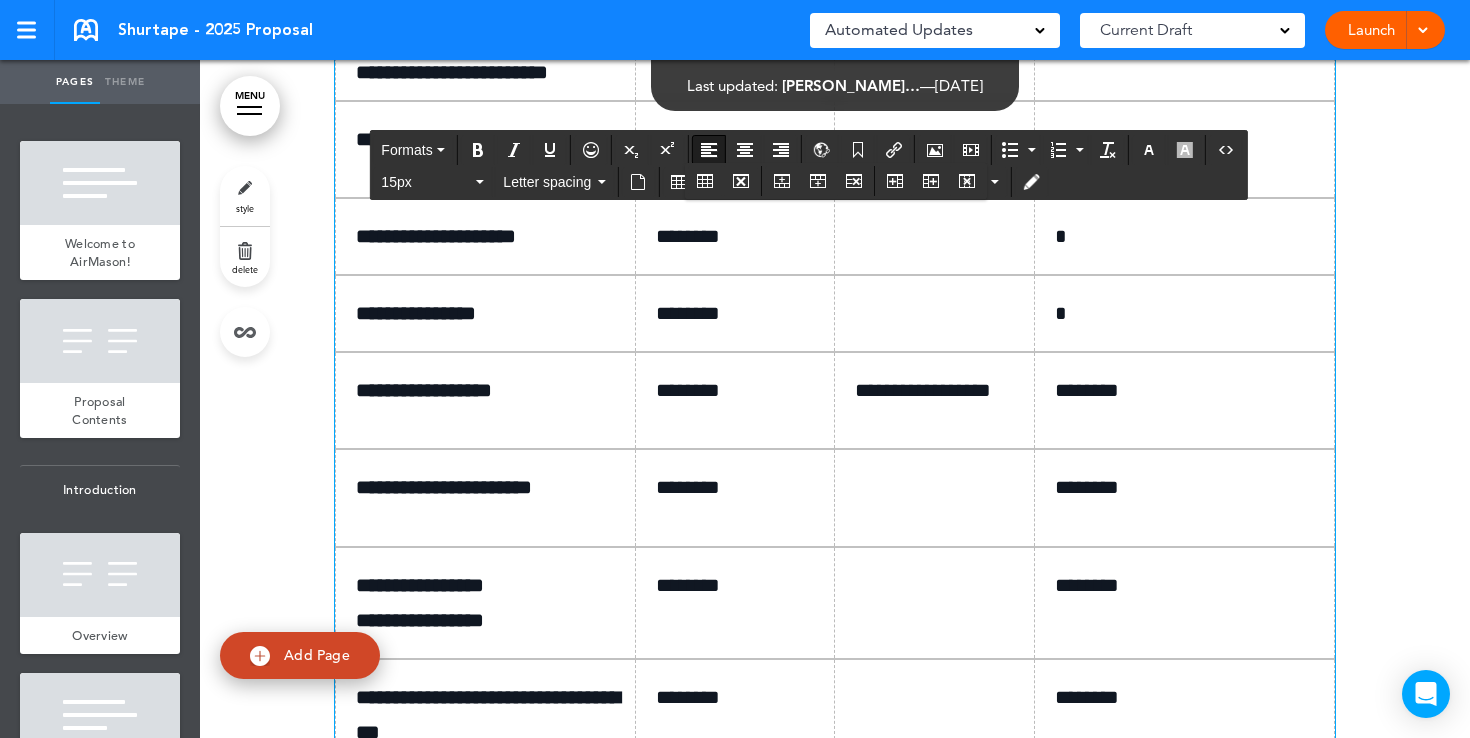click on "*" at bounding box center [1192, -41] 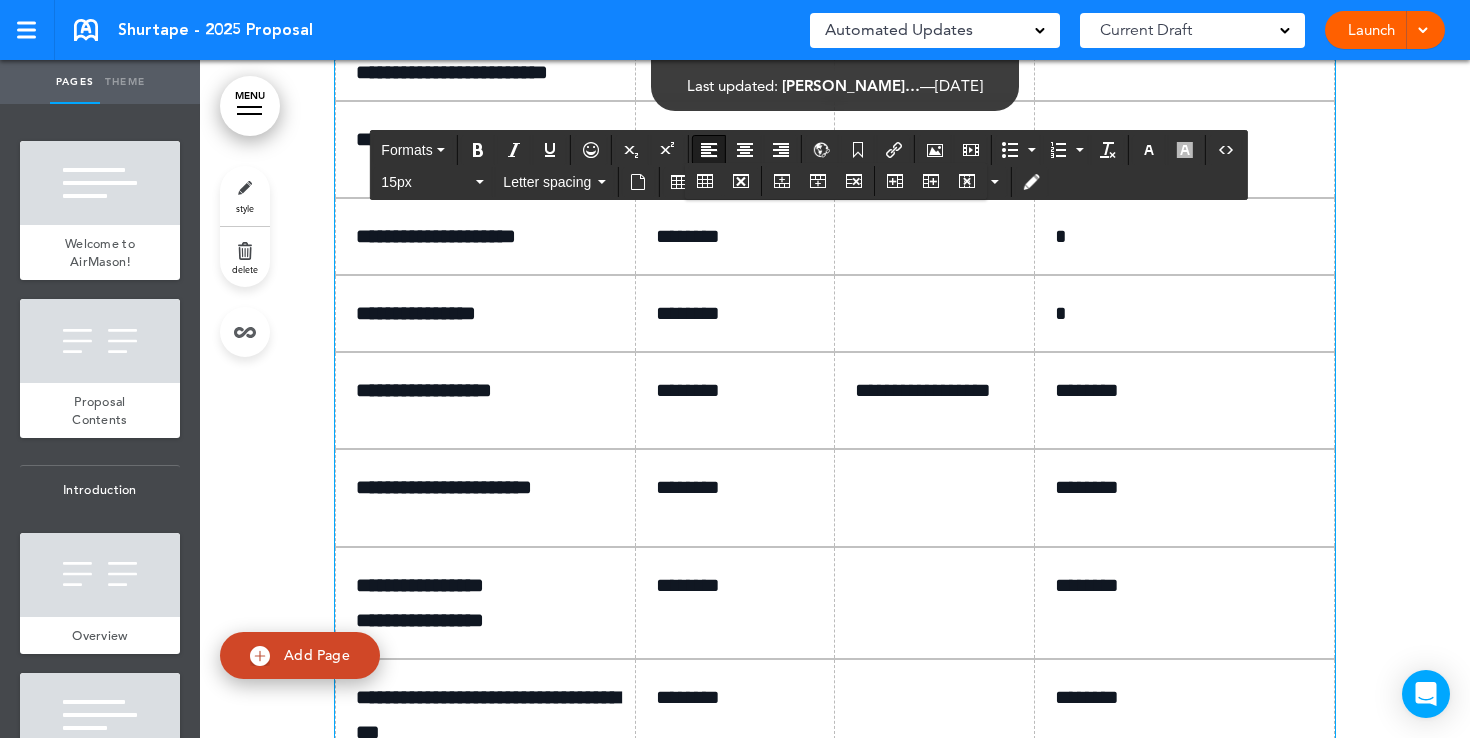 click at bounding box center (735, 49) 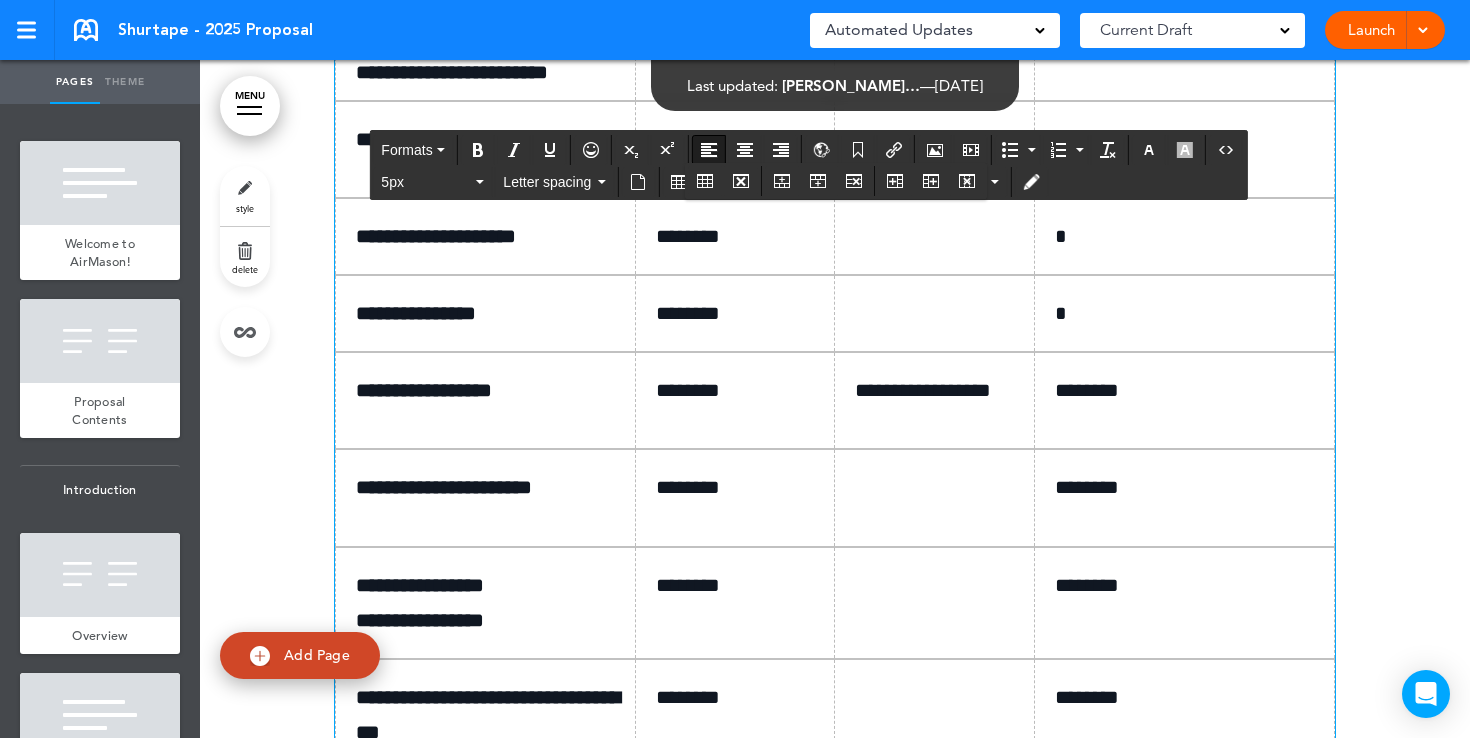 click at bounding box center [942, 36] 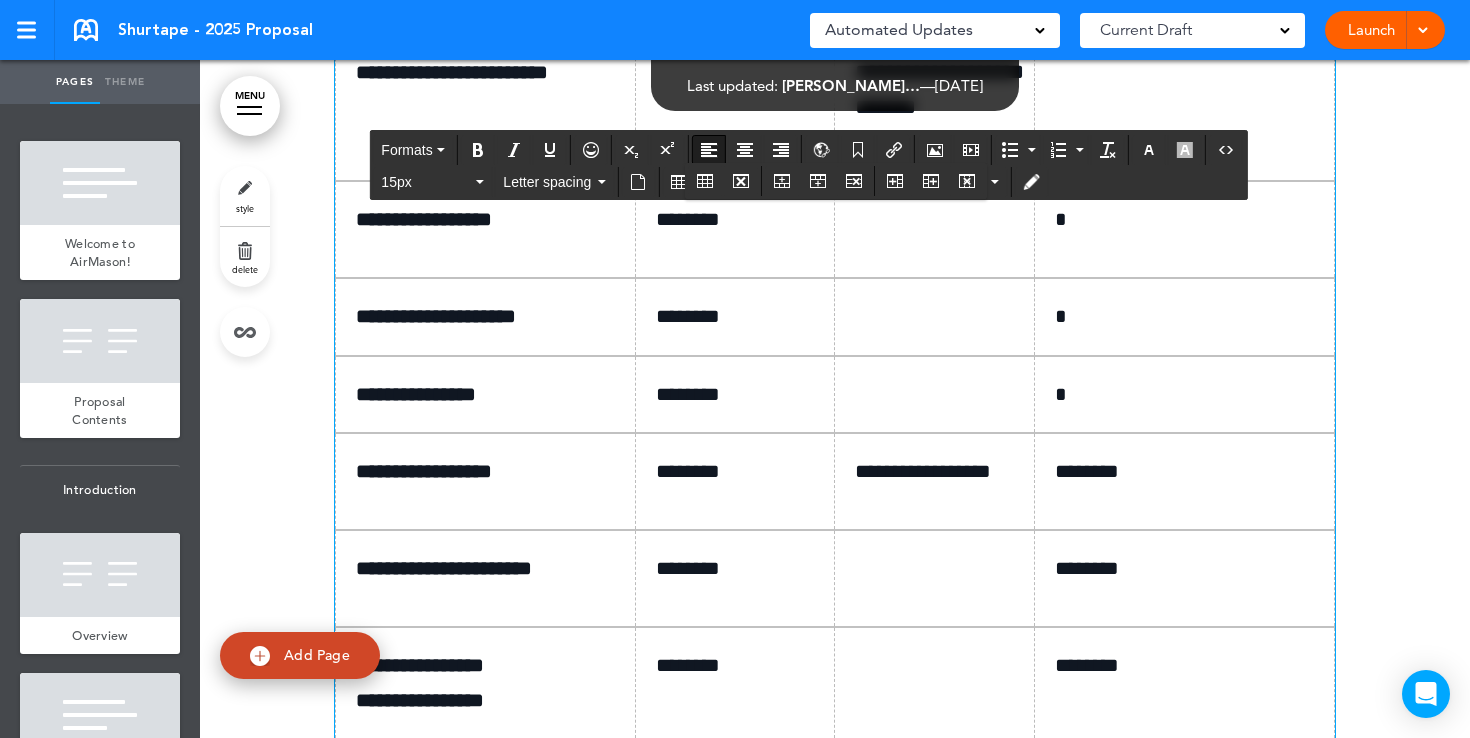 click on "*" at bounding box center [1192, 36] 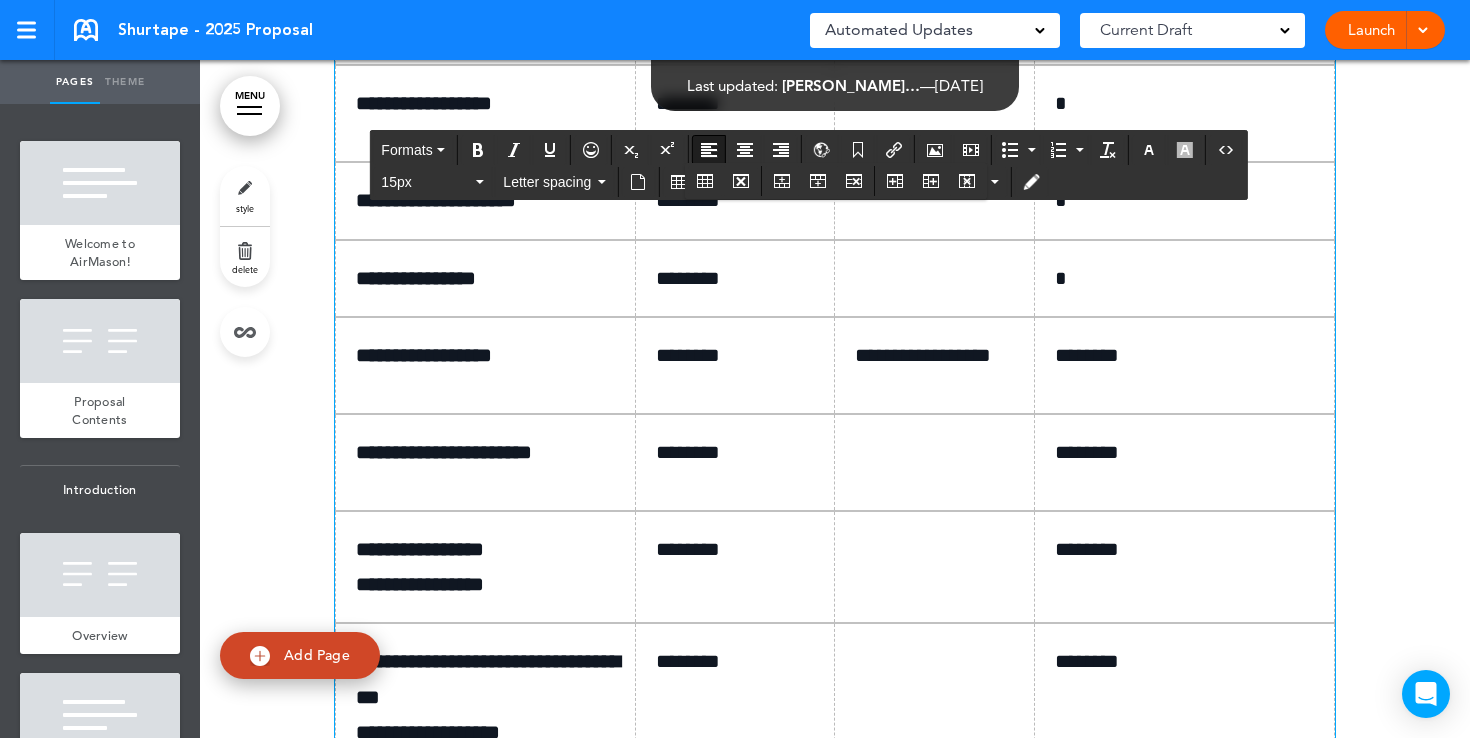 scroll, scrollTop: 13093, scrollLeft: 0, axis: vertical 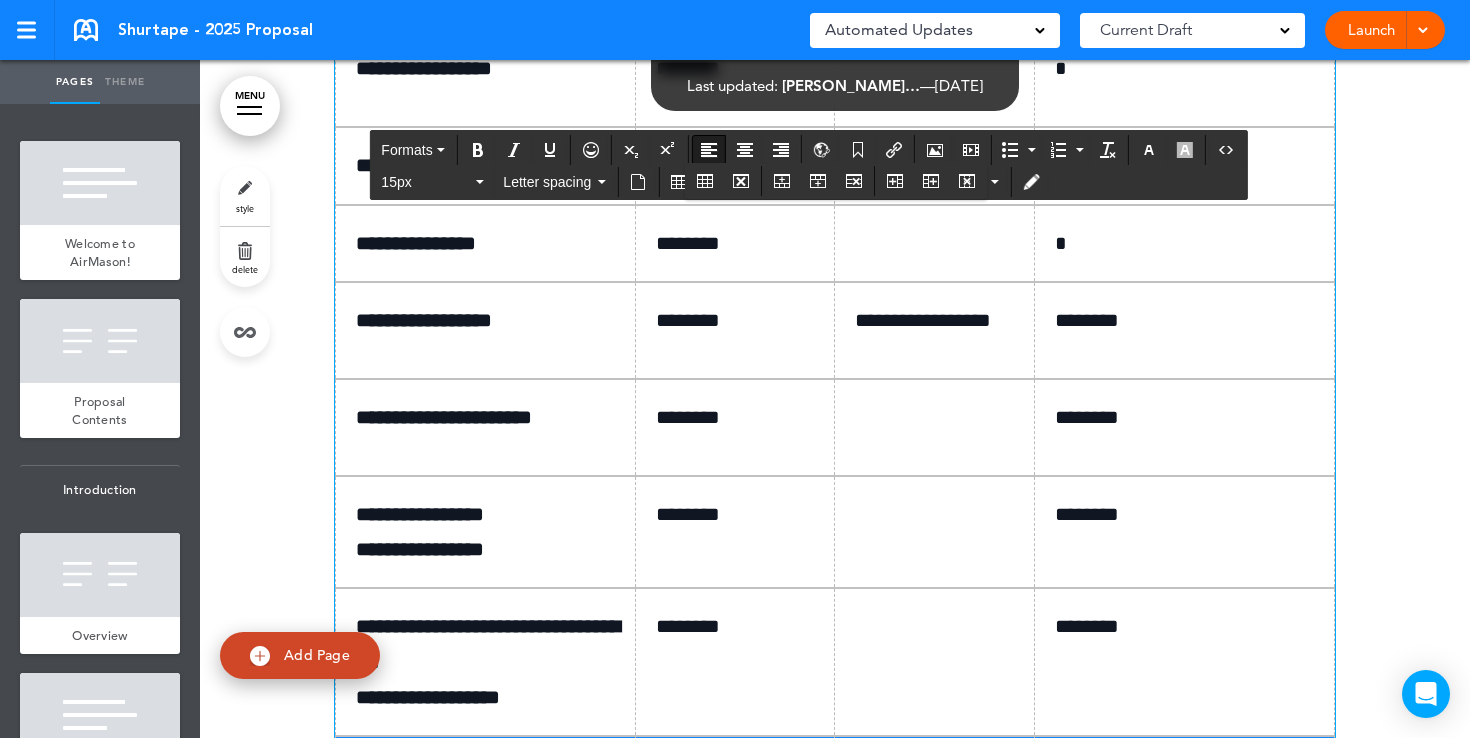 click on "**********" at bounding box center [424, 68] 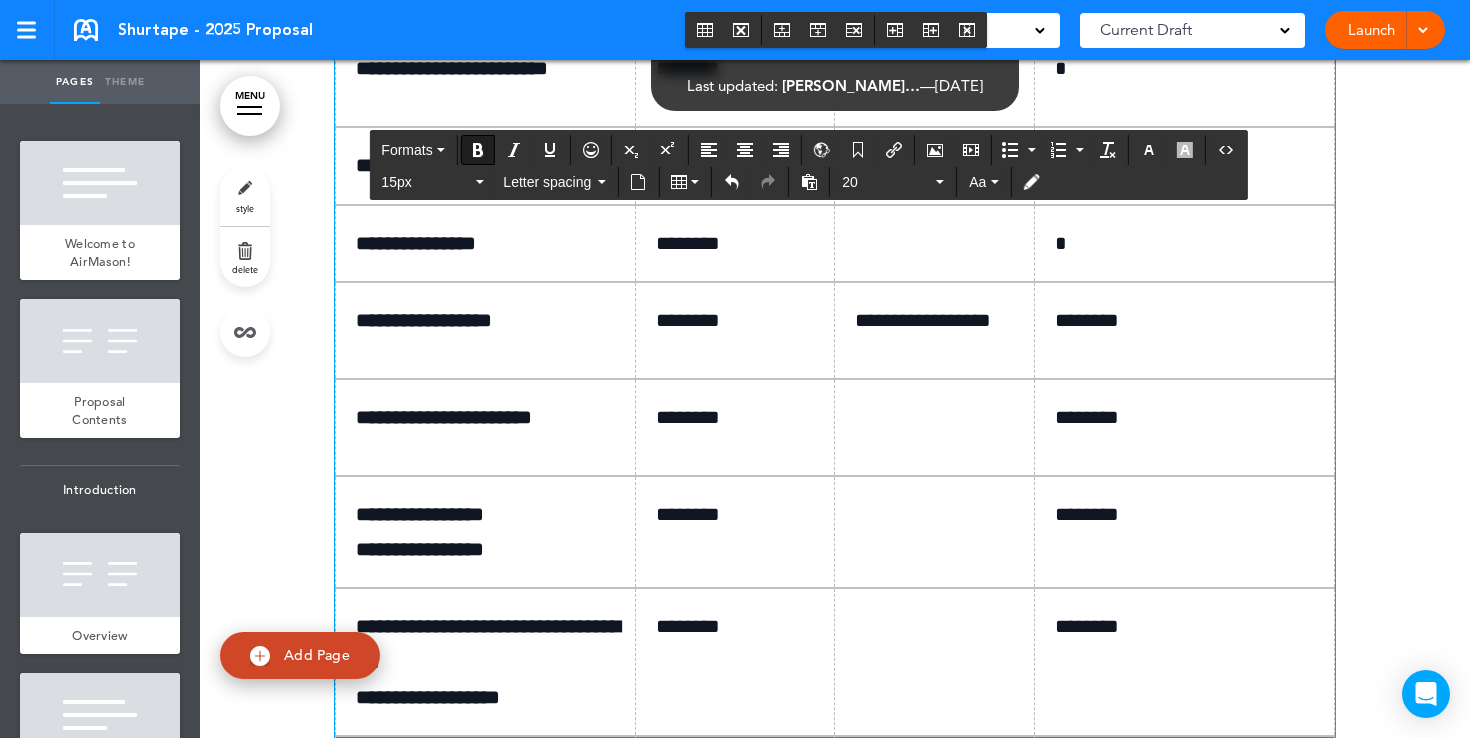 click at bounding box center (942, 69) 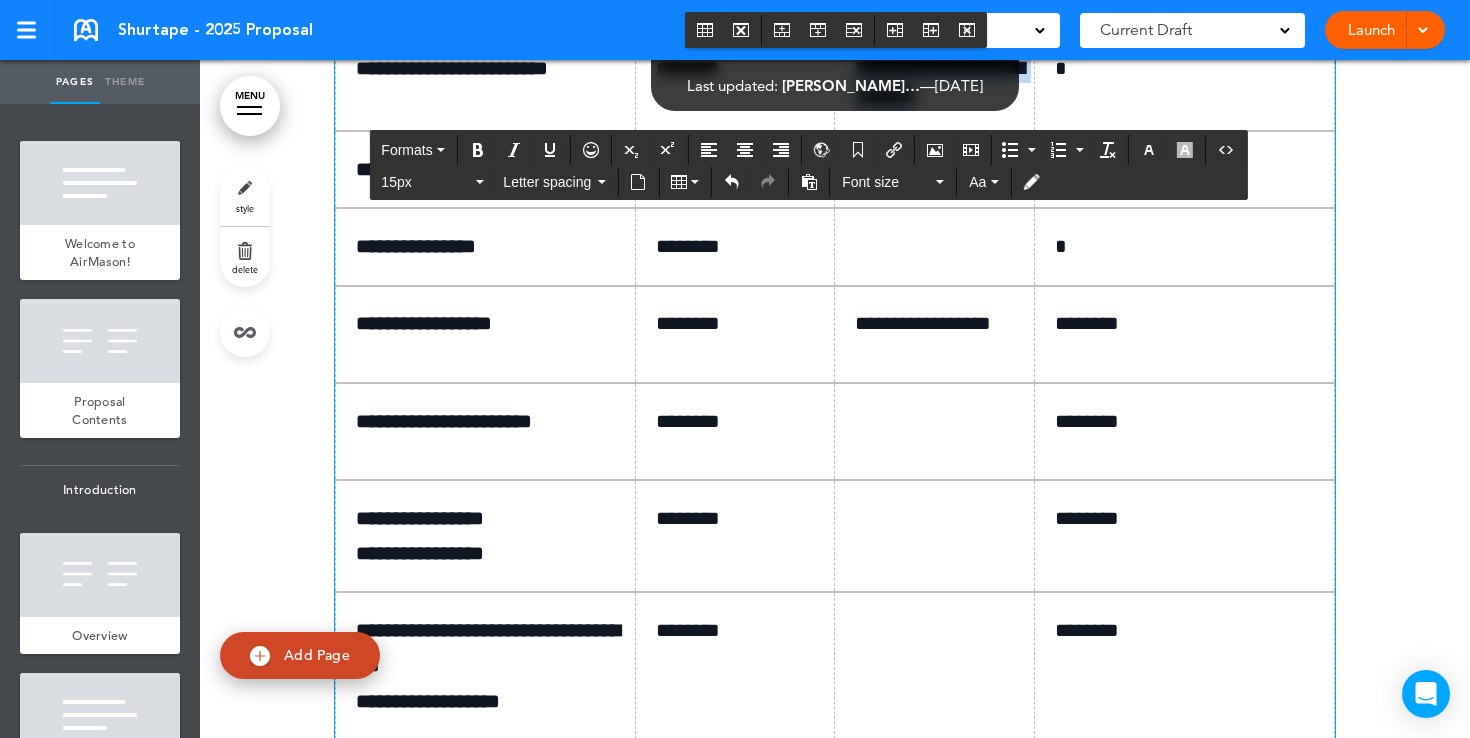 drag, startPoint x: 996, startPoint y: 454, endPoint x: 854, endPoint y: 435, distance: 143.26549 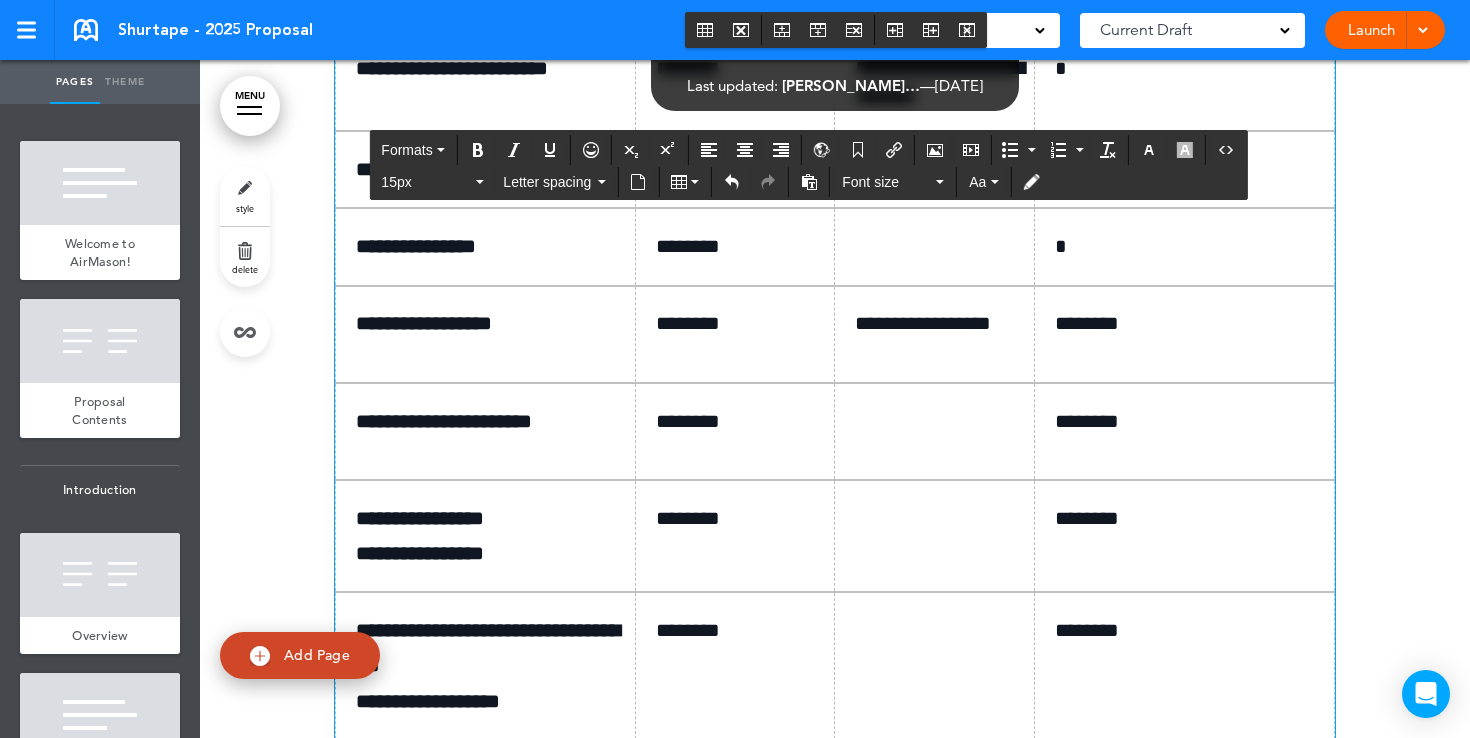 click at bounding box center (935, 169) 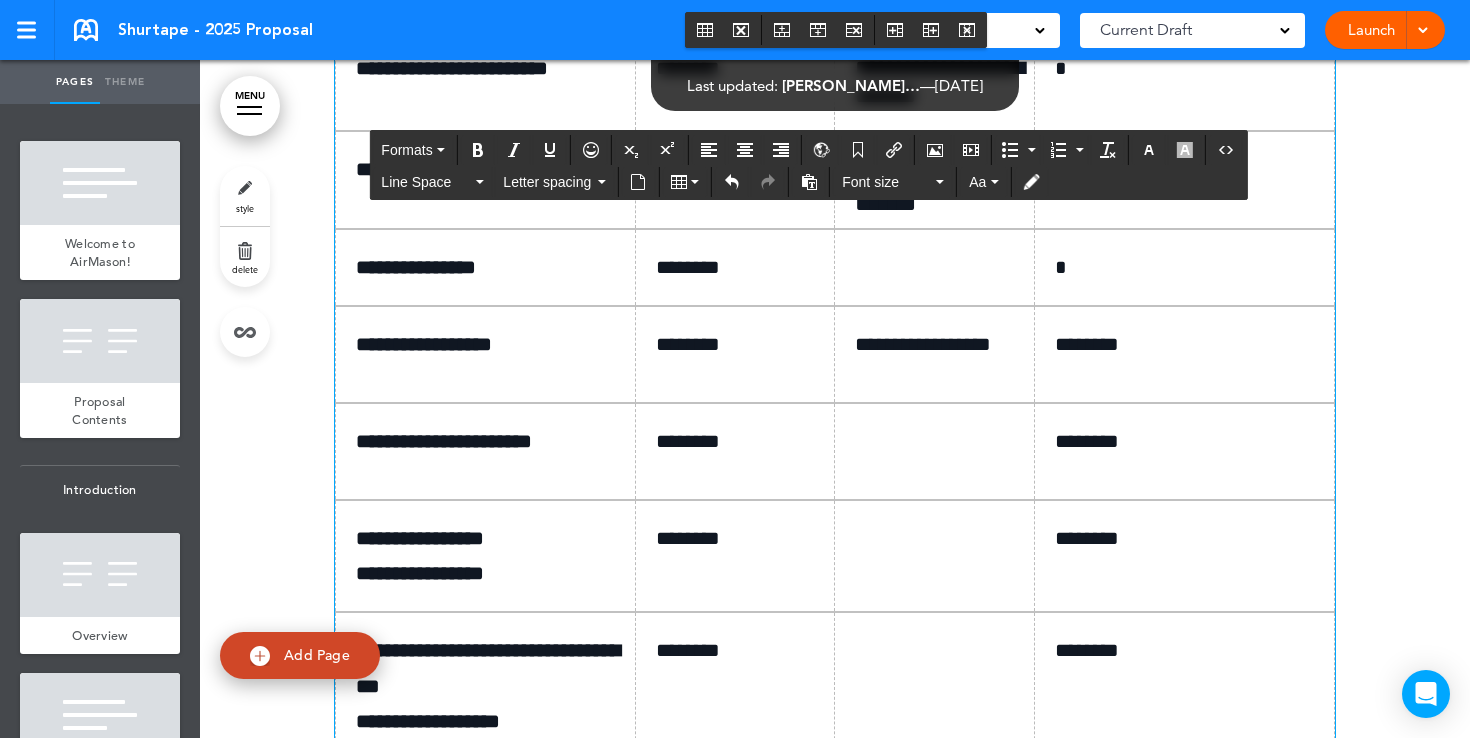 click at bounding box center [935, 267] 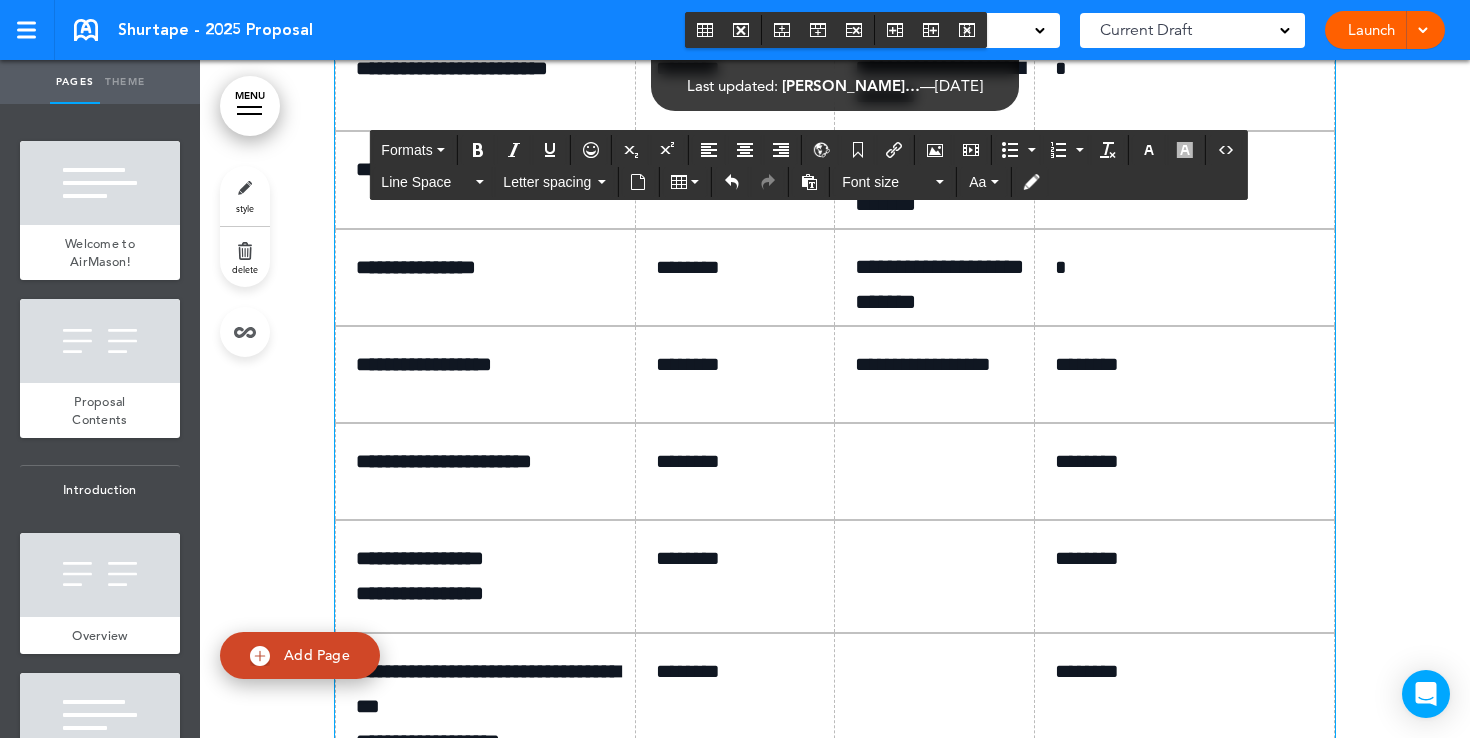 click on "*" at bounding box center [1192, 68] 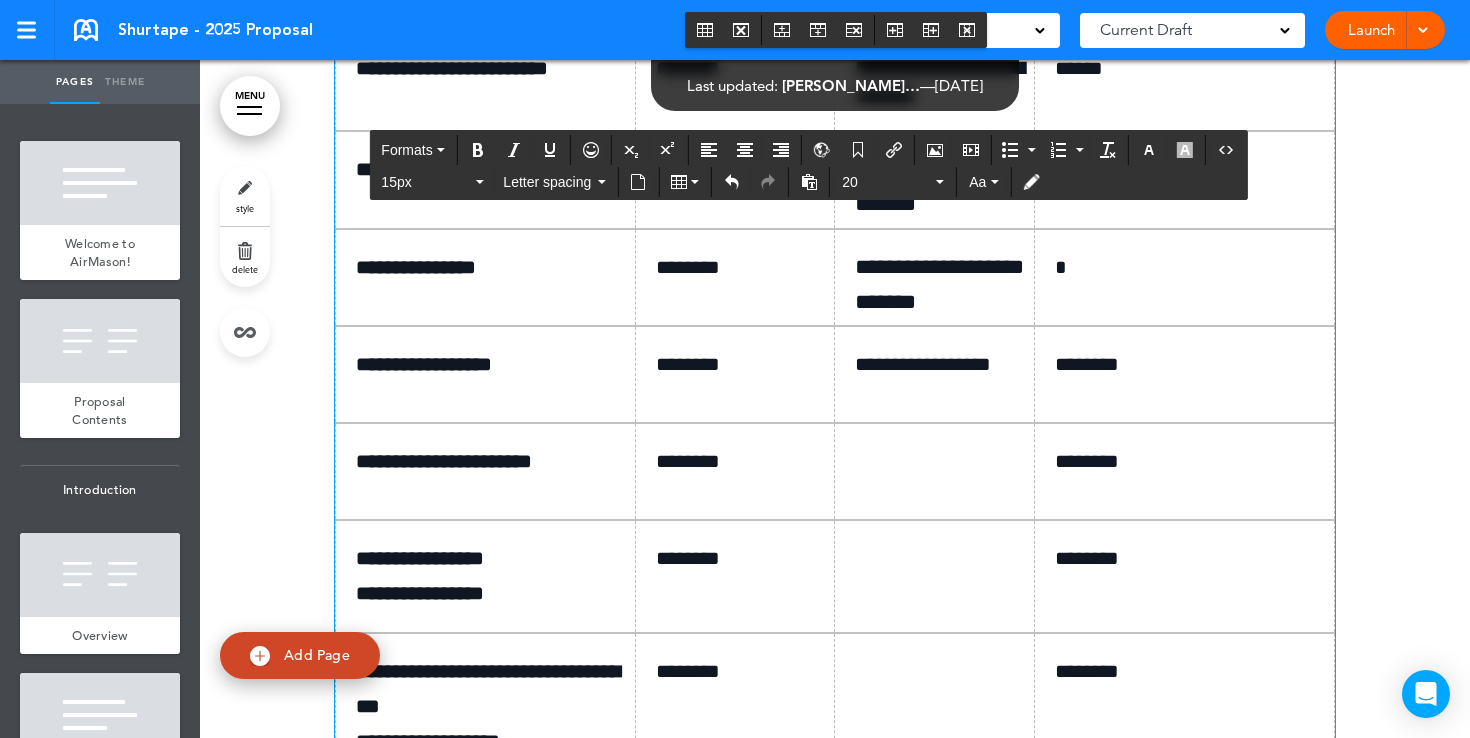 click on "*" at bounding box center [1192, 169] 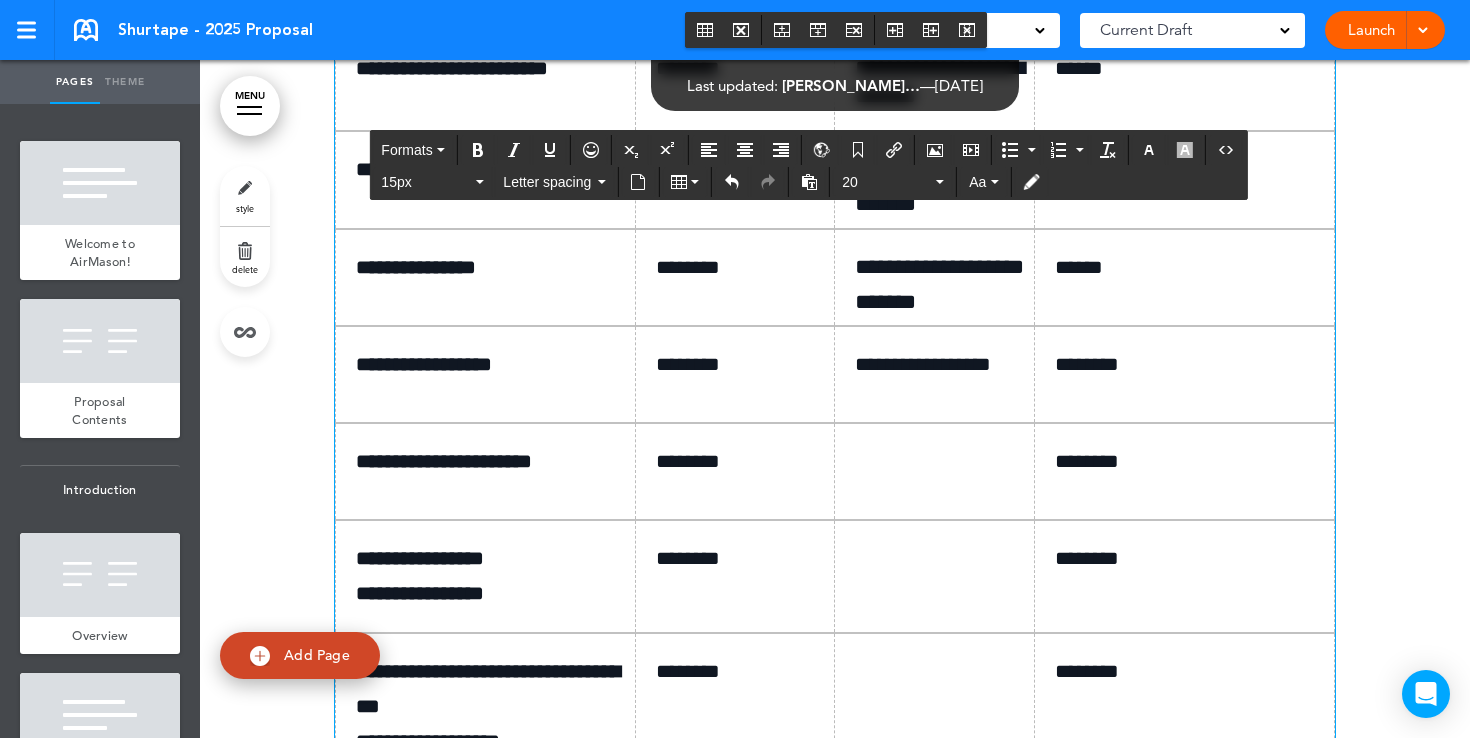 click on "**********" at bounding box center [942, 82] 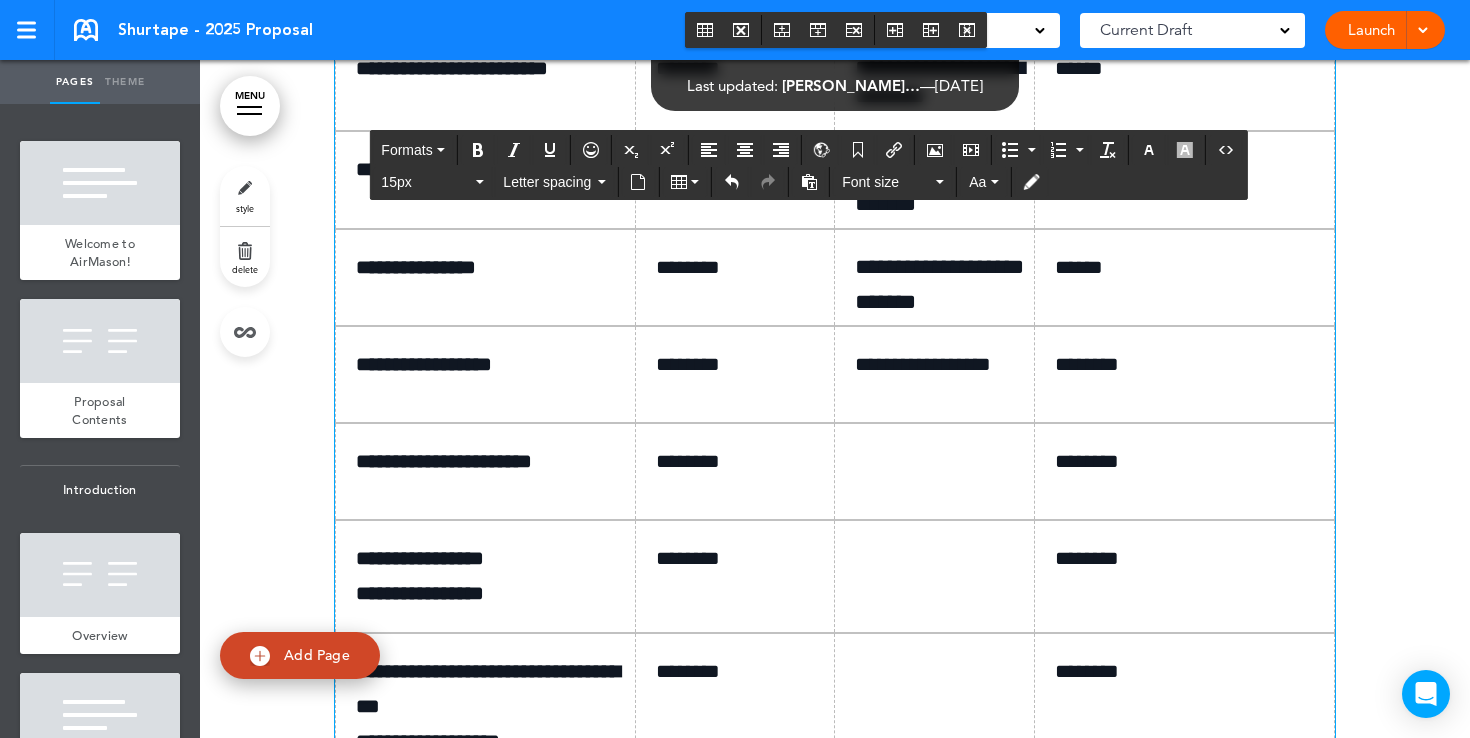 click on "**********" at bounding box center (493, 169) 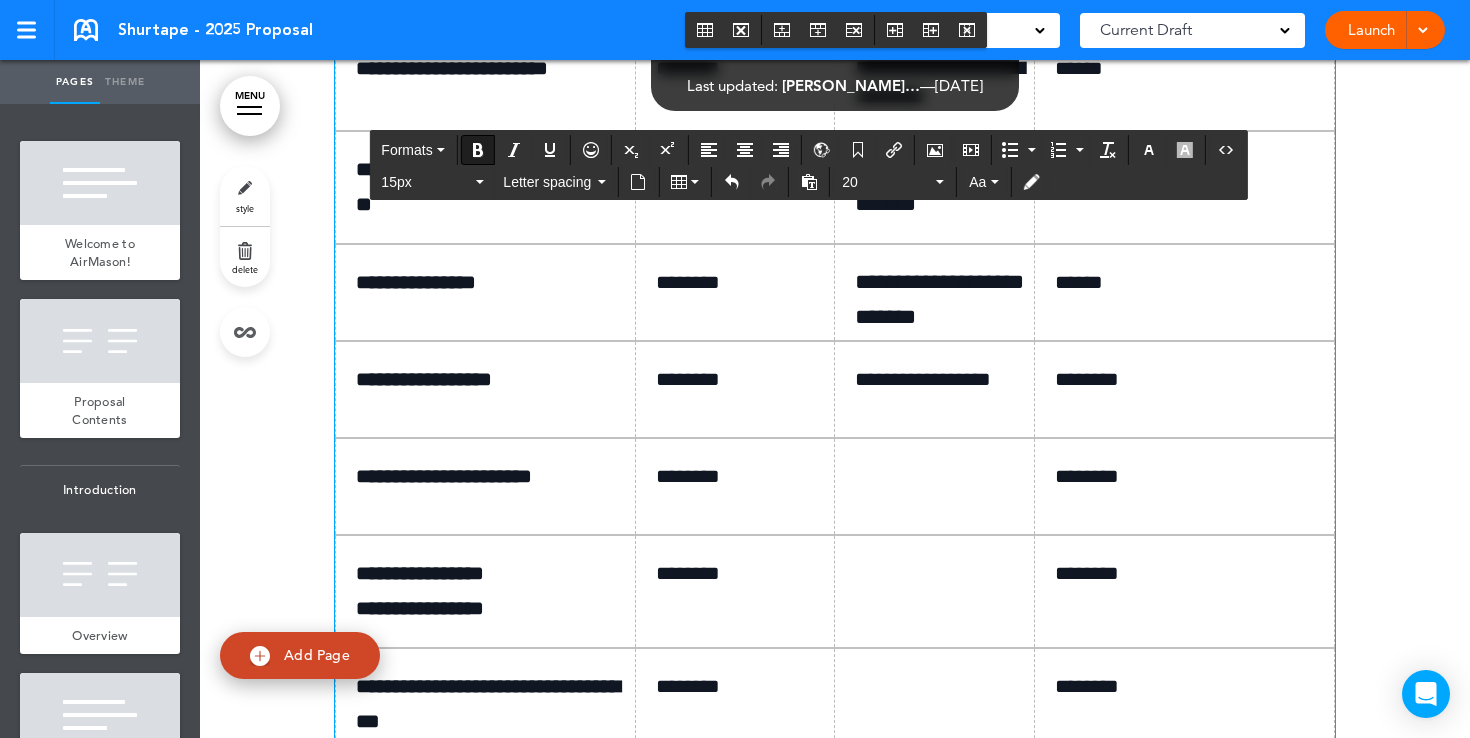 click on "**********" at bounding box center [492, 186] 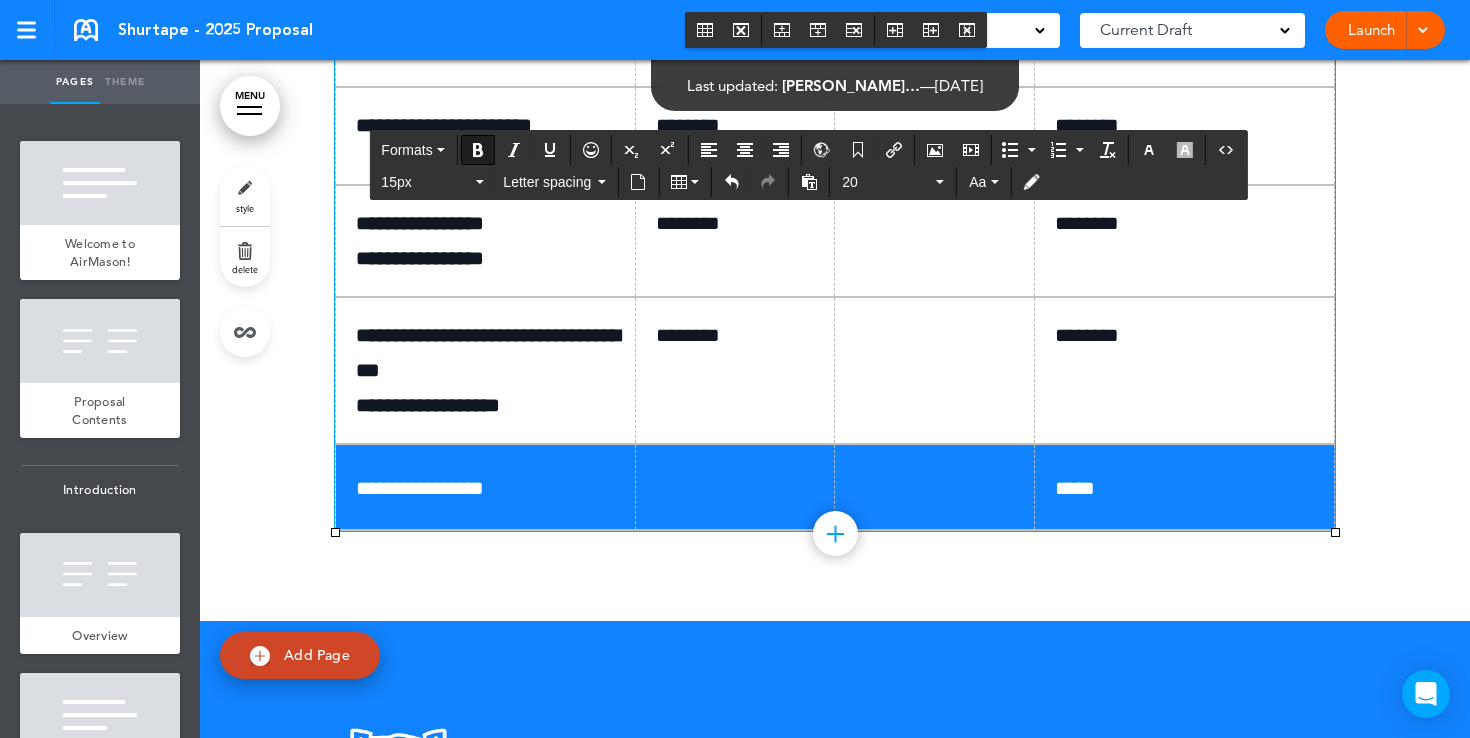 scroll, scrollTop: 13485, scrollLeft: 0, axis: vertical 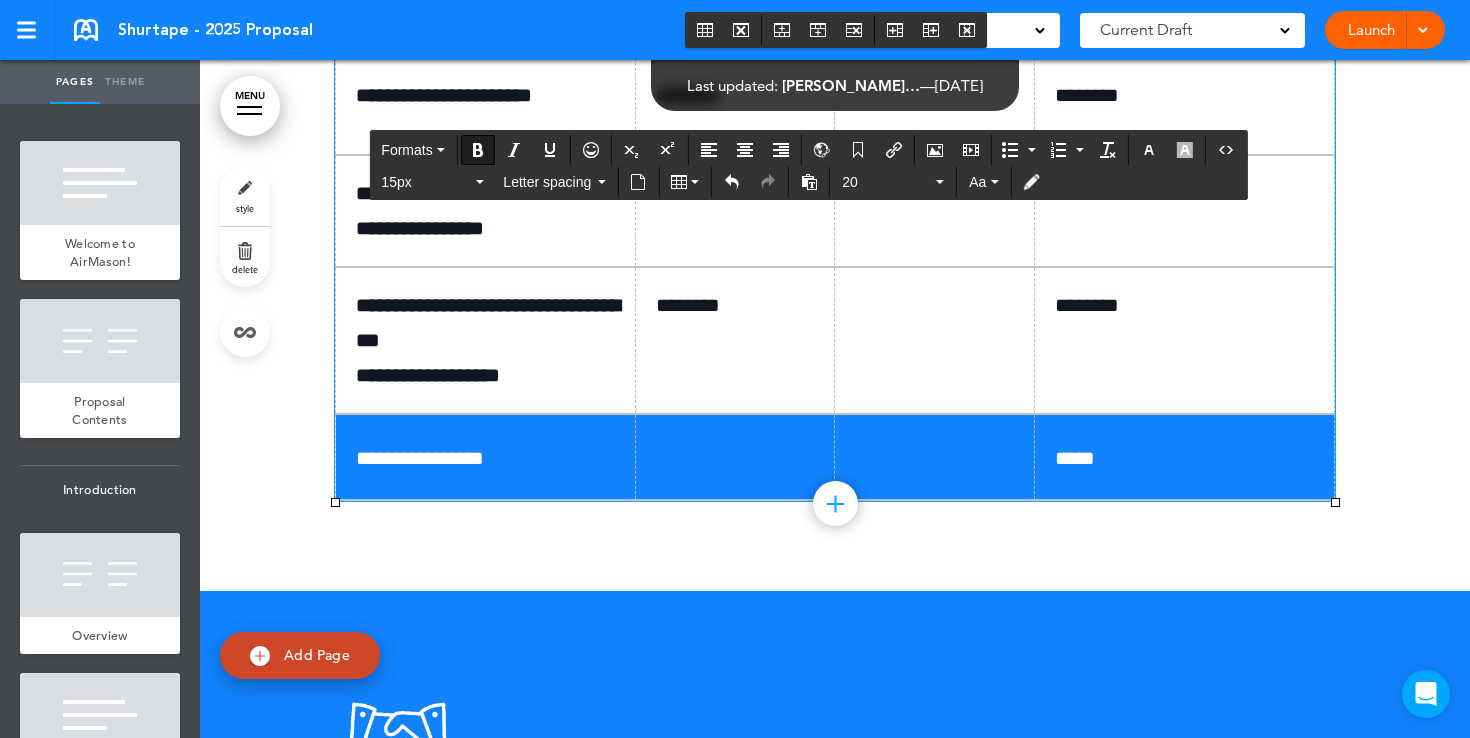 click at bounding box center [942, 95] 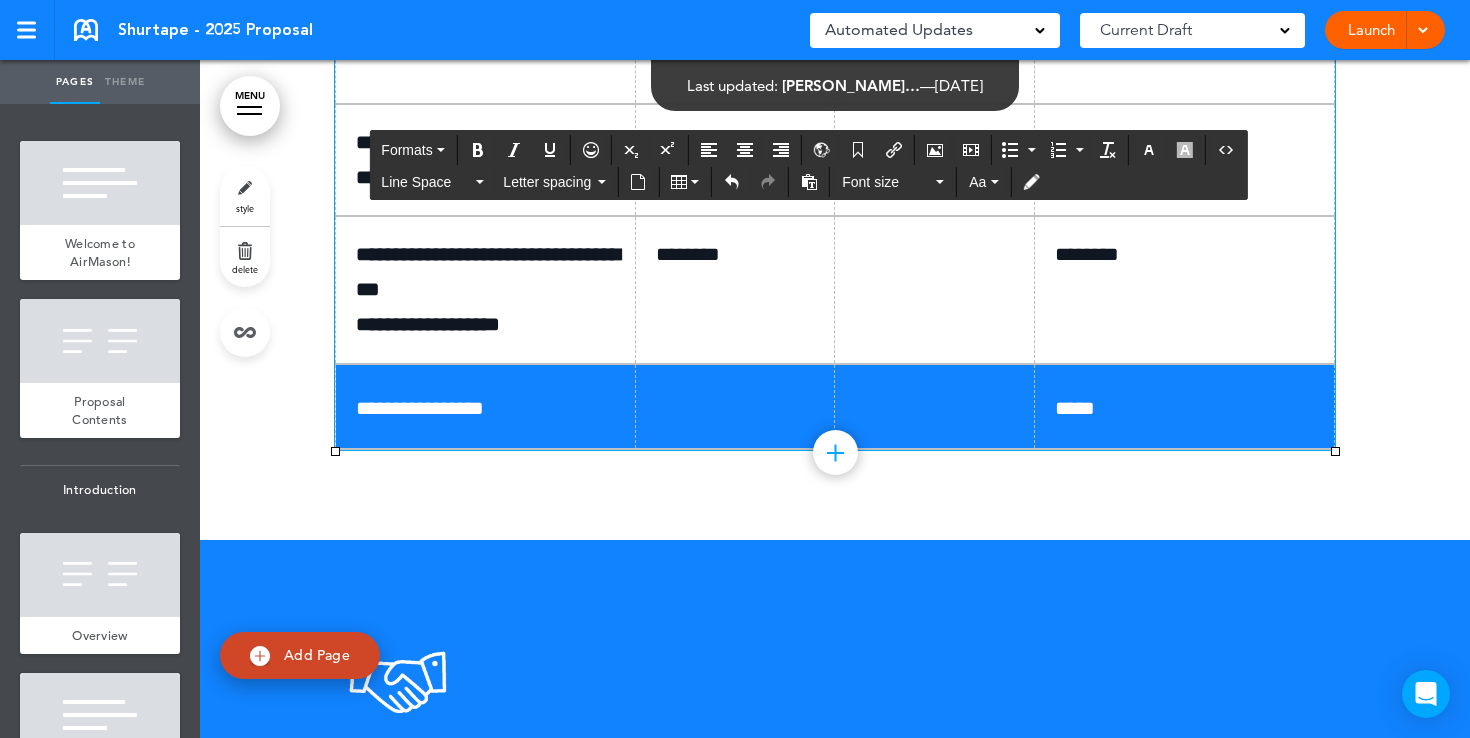 scroll, scrollTop: 13587, scrollLeft: 0, axis: vertical 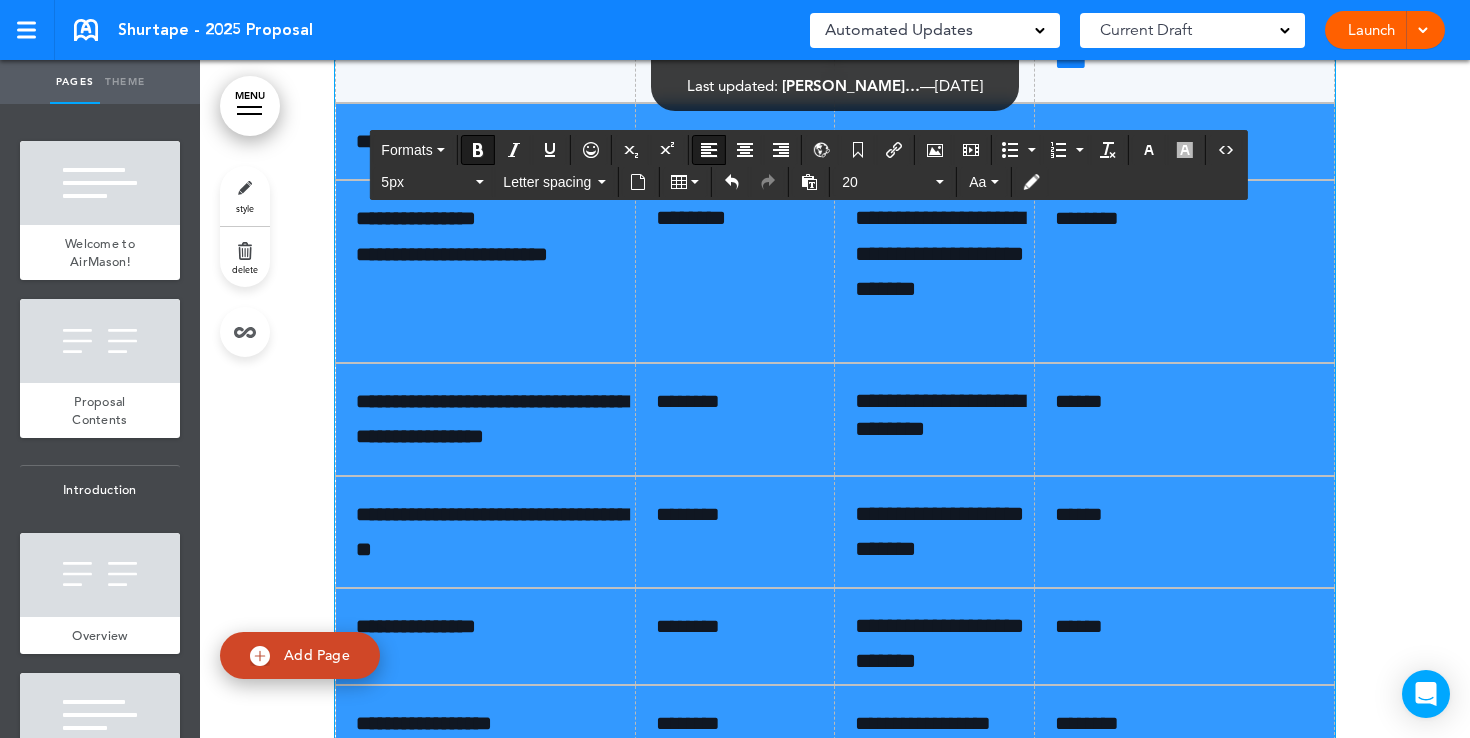 drag, startPoint x: 1219, startPoint y: 629, endPoint x: 359, endPoint y: 503, distance: 869.1812 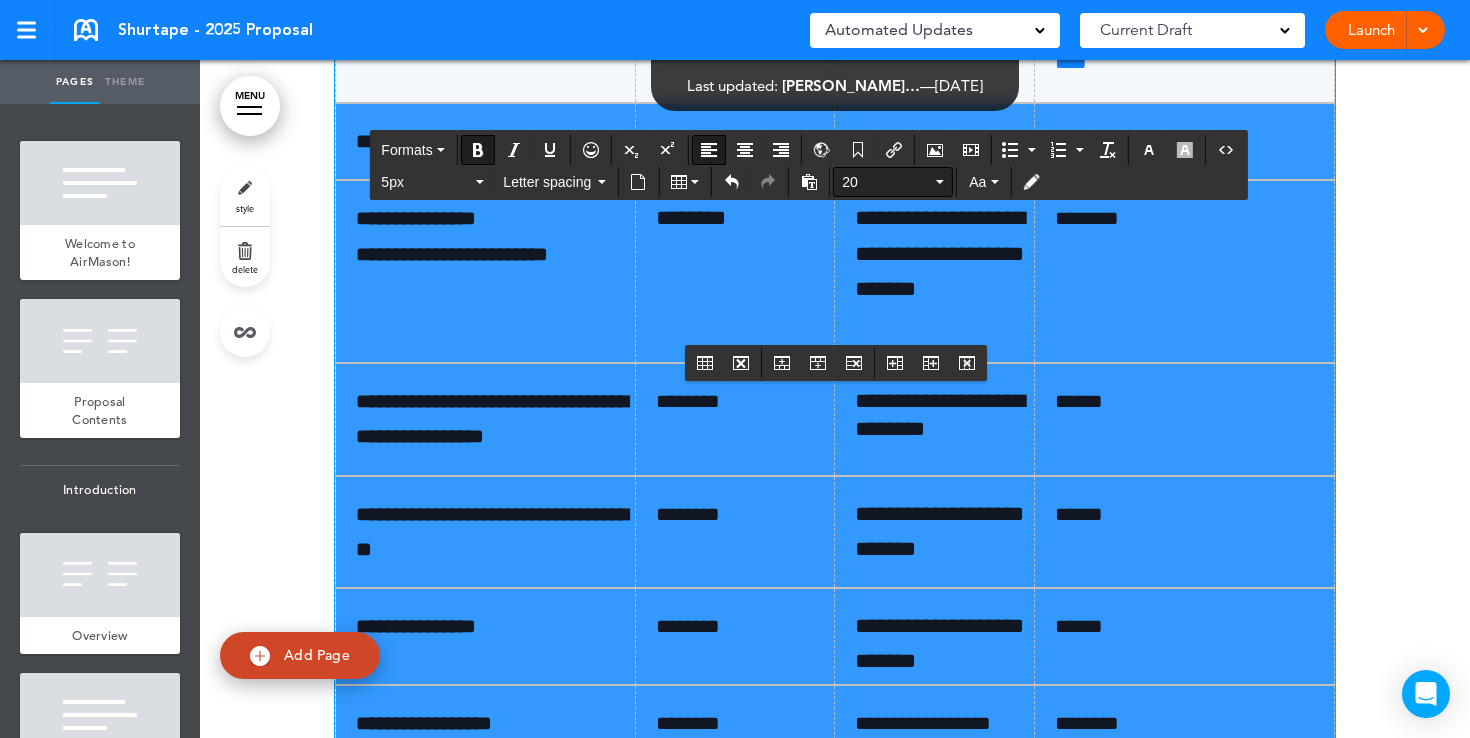 click on "20" at bounding box center [887, 182] 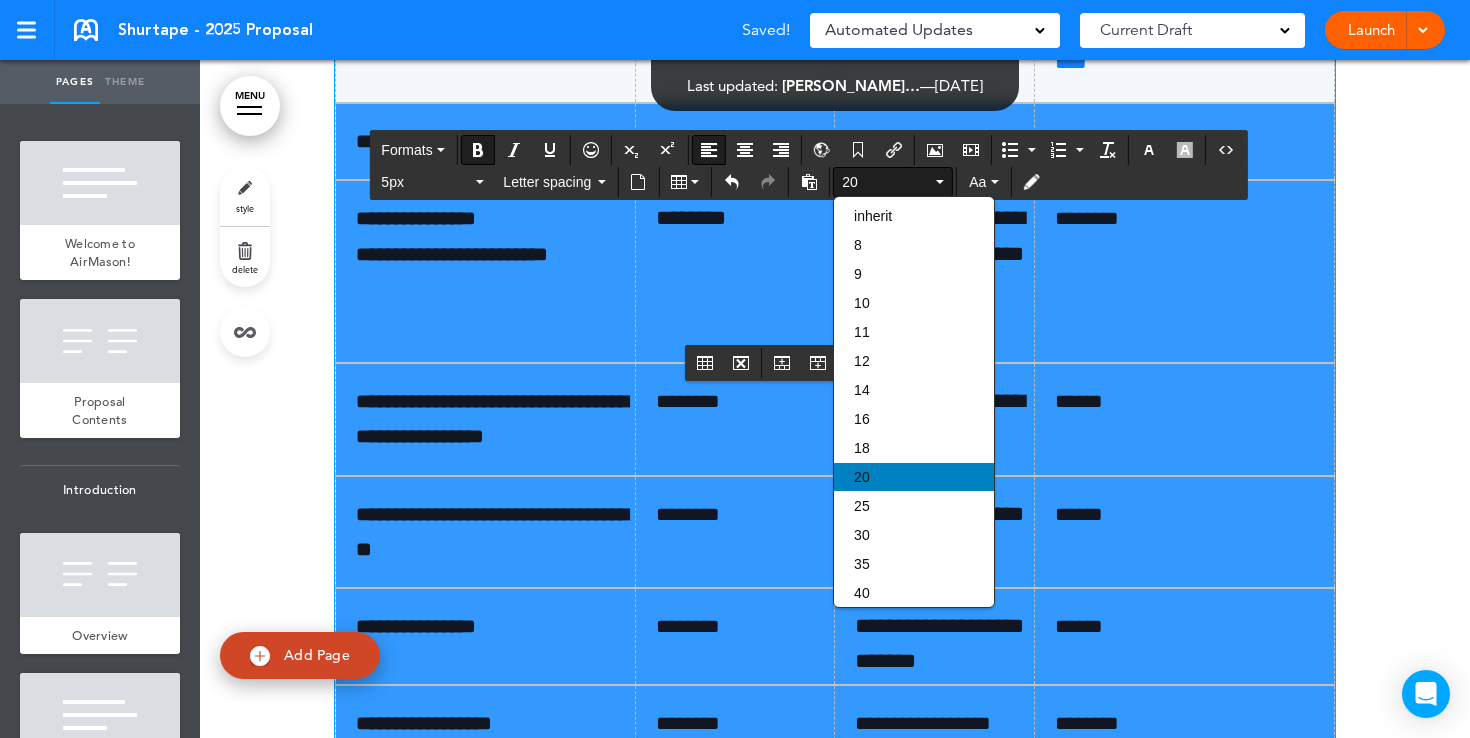 click on "20" at bounding box center (914, 477) 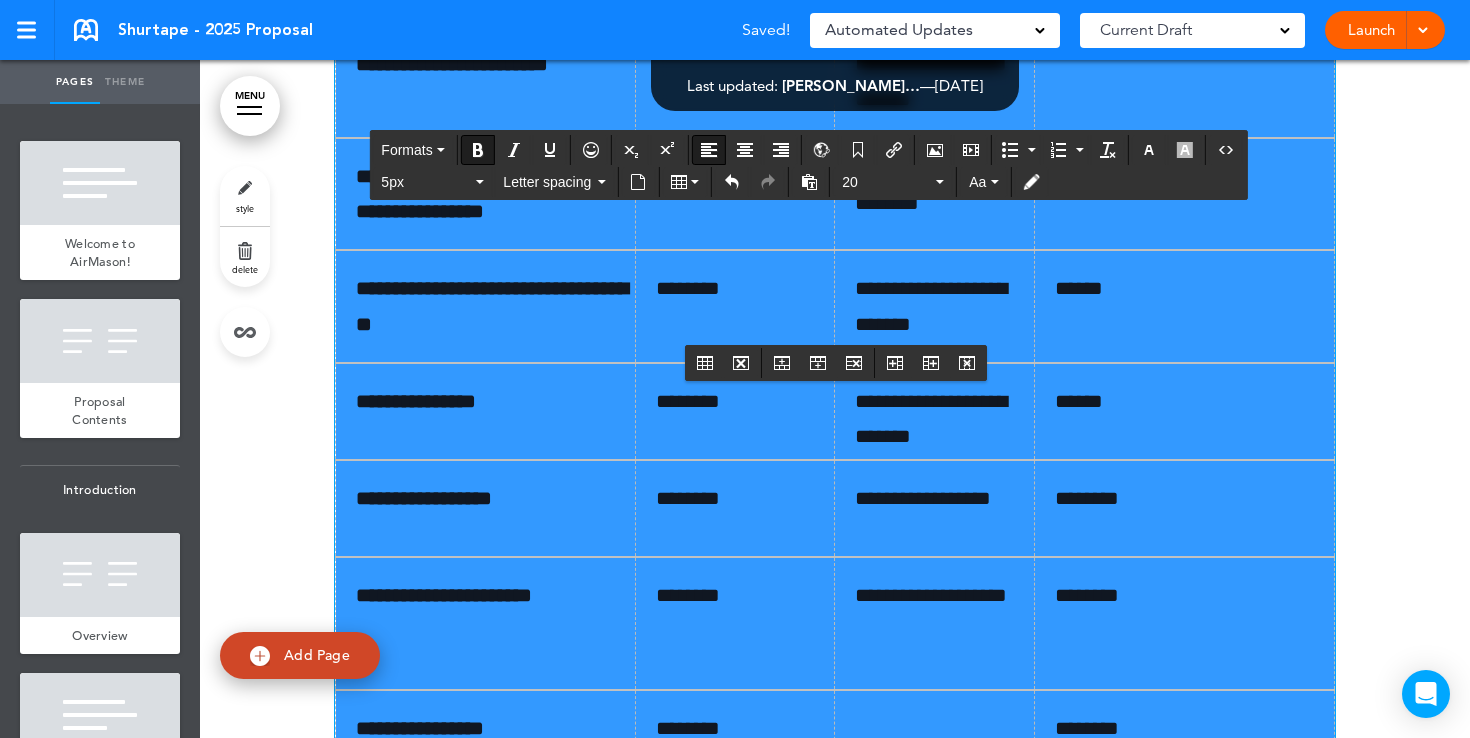 scroll, scrollTop: 12985, scrollLeft: 0, axis: vertical 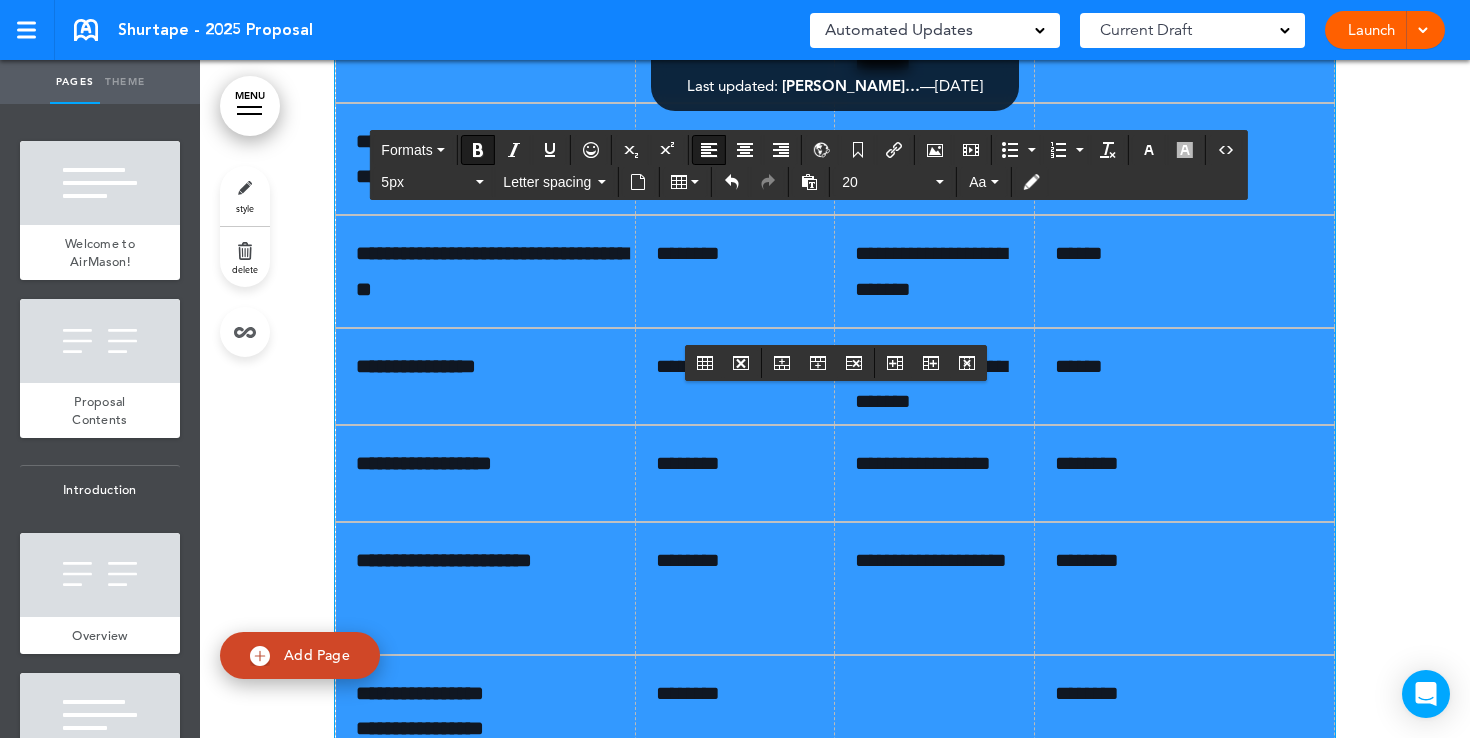 click on "********" at bounding box center (1087, -7) 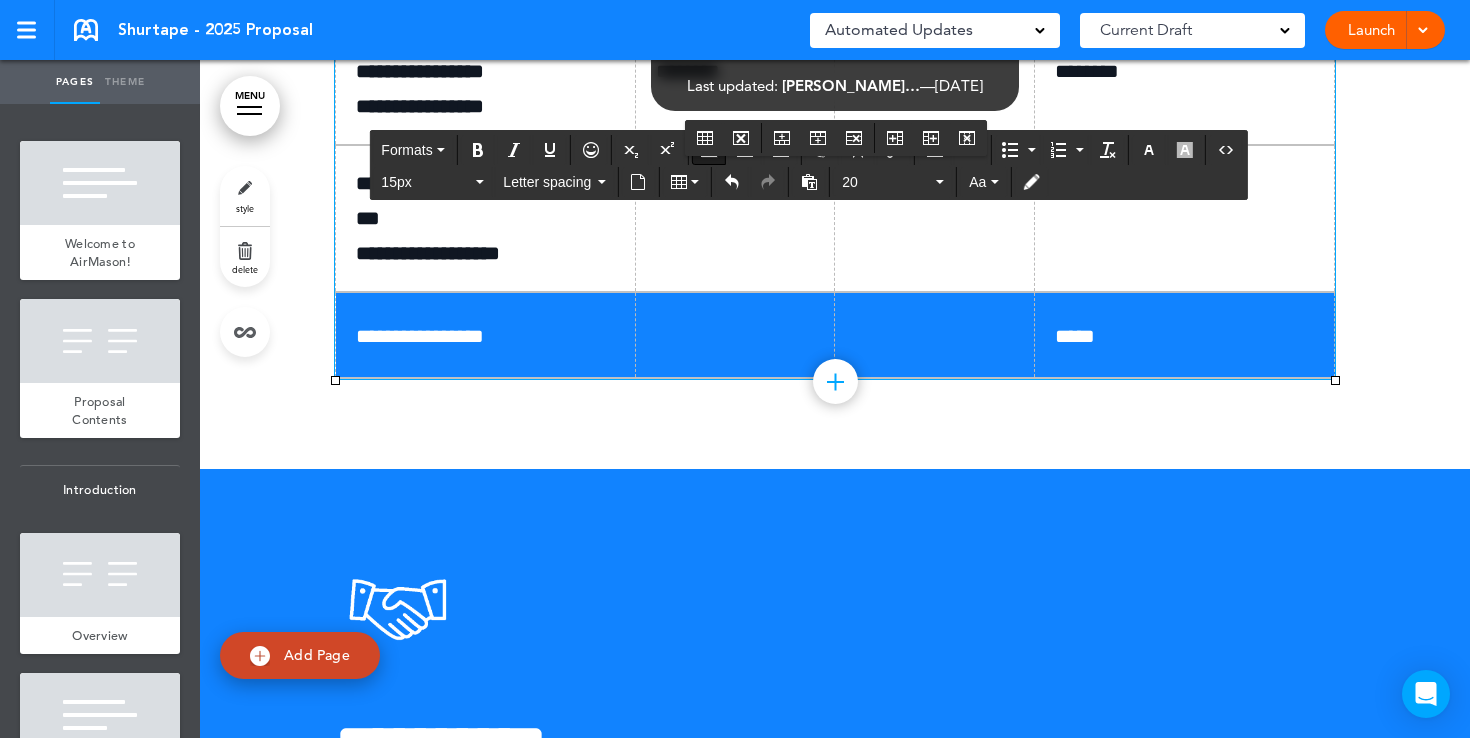 scroll, scrollTop: 13658, scrollLeft: 0, axis: vertical 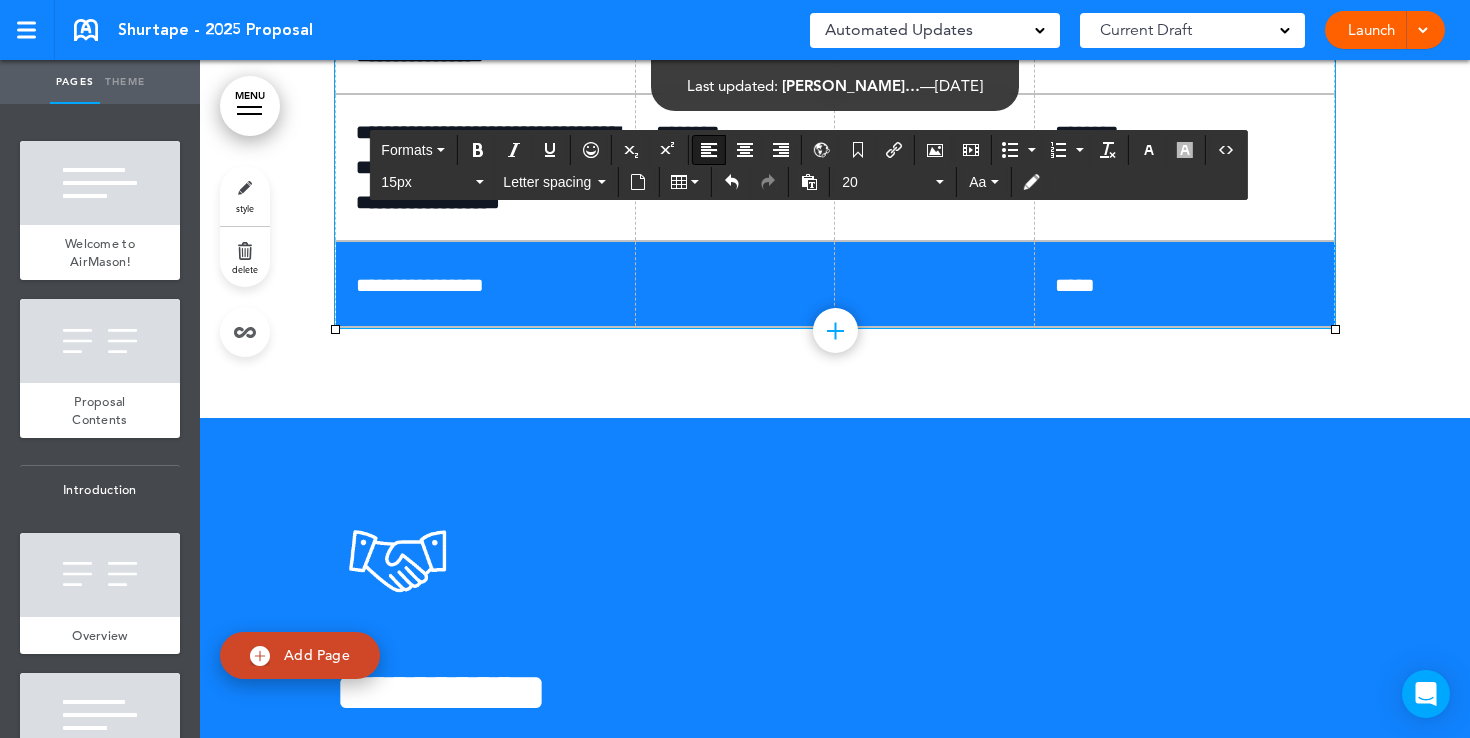 click on "*****" at bounding box center [1075, 285] 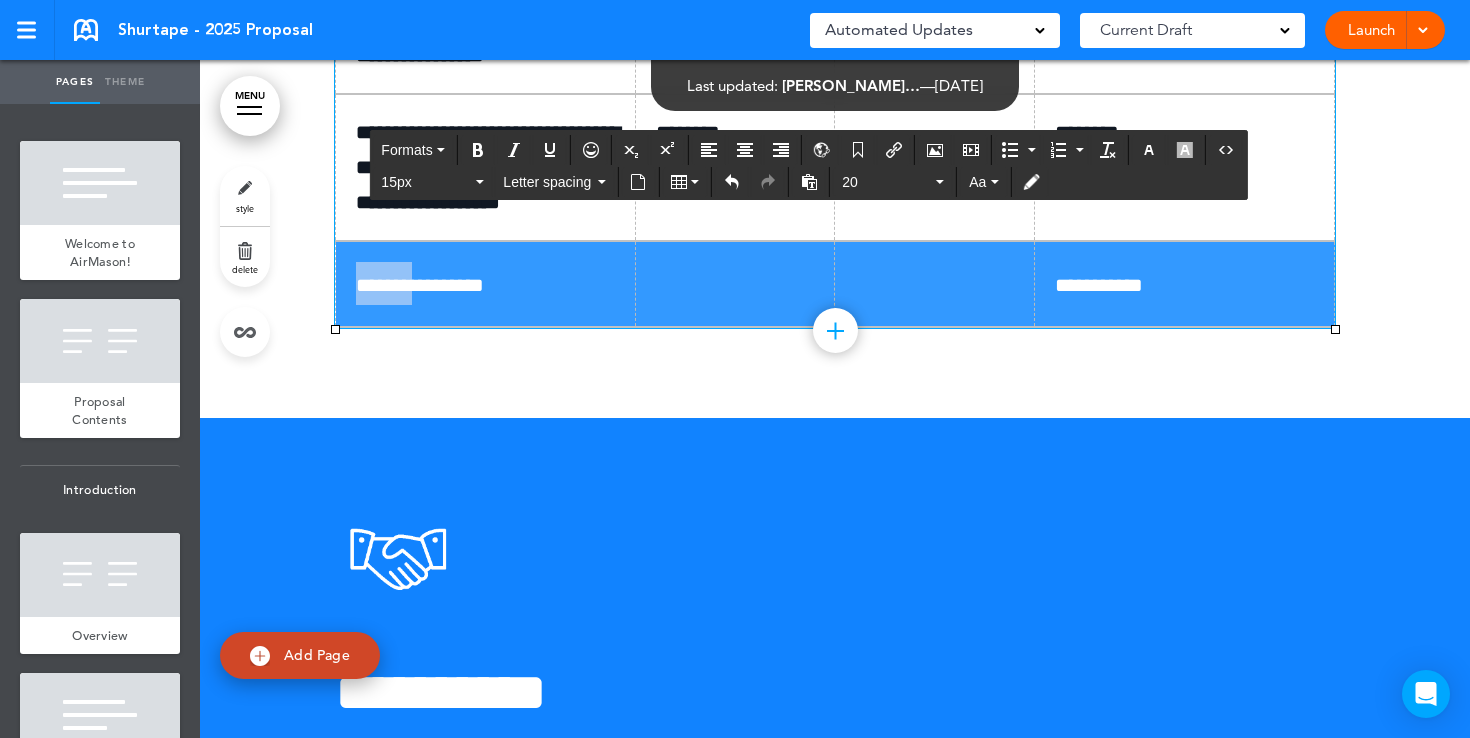 drag, startPoint x: 1216, startPoint y: 650, endPoint x: 406, endPoint y: 643, distance: 810.0303 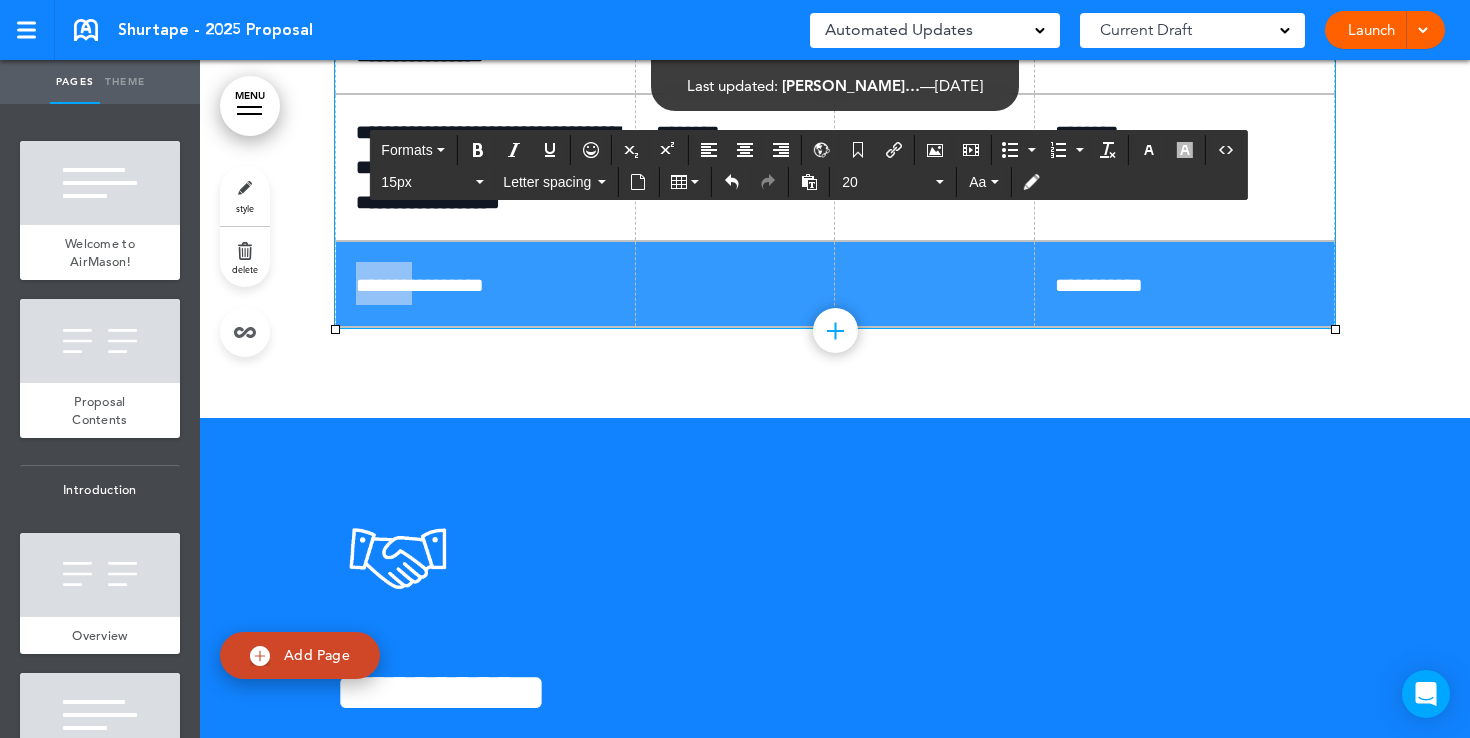 click on "**********" at bounding box center [835, 283] 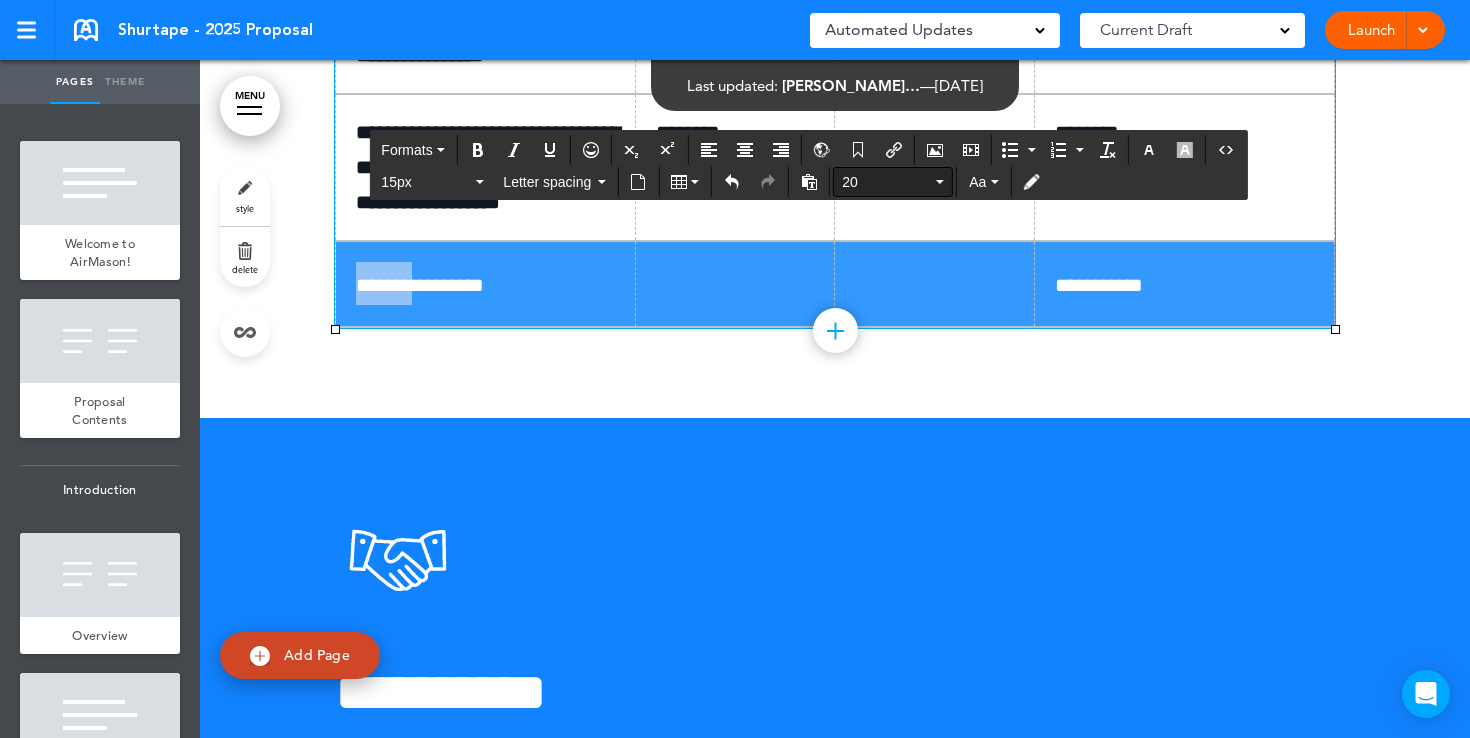 click on "20" at bounding box center (893, 182) 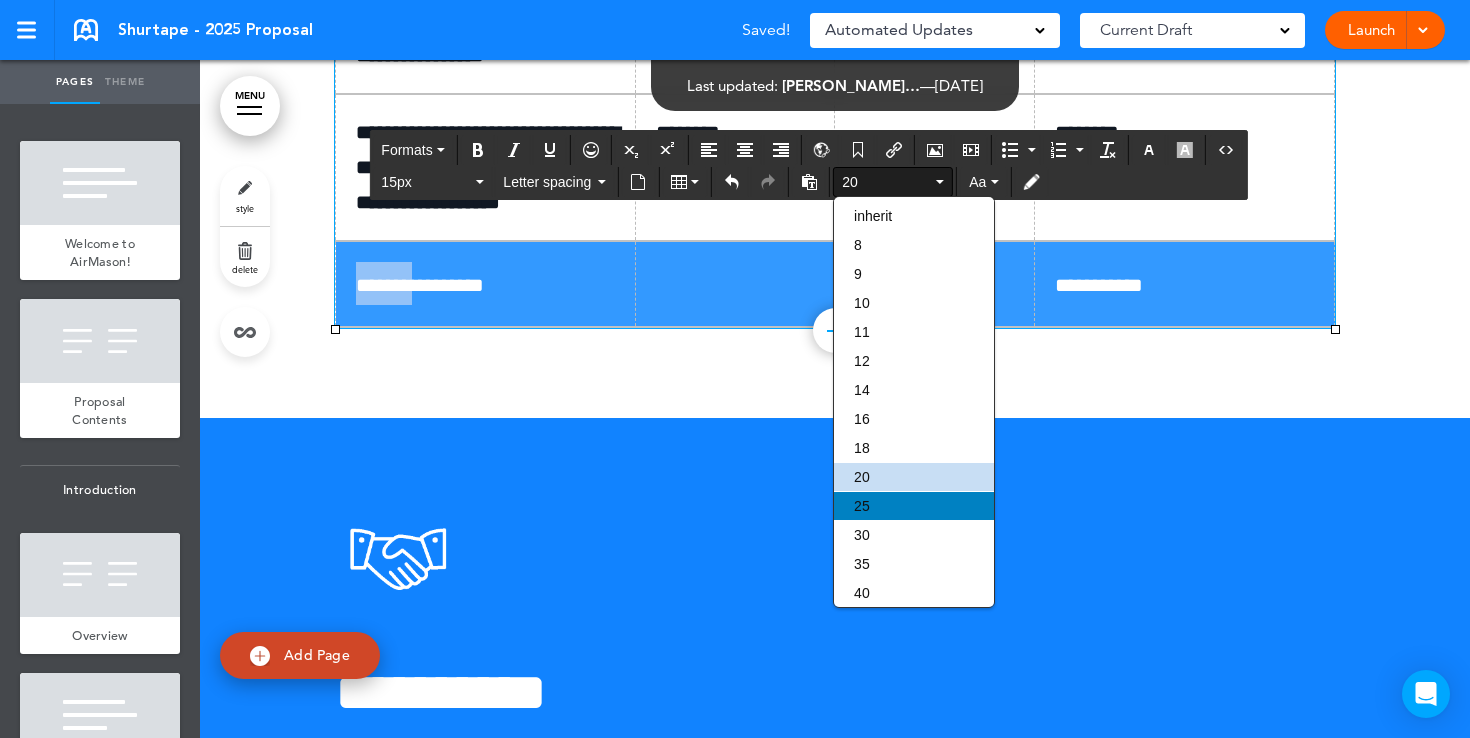 click on "25" at bounding box center [914, 506] 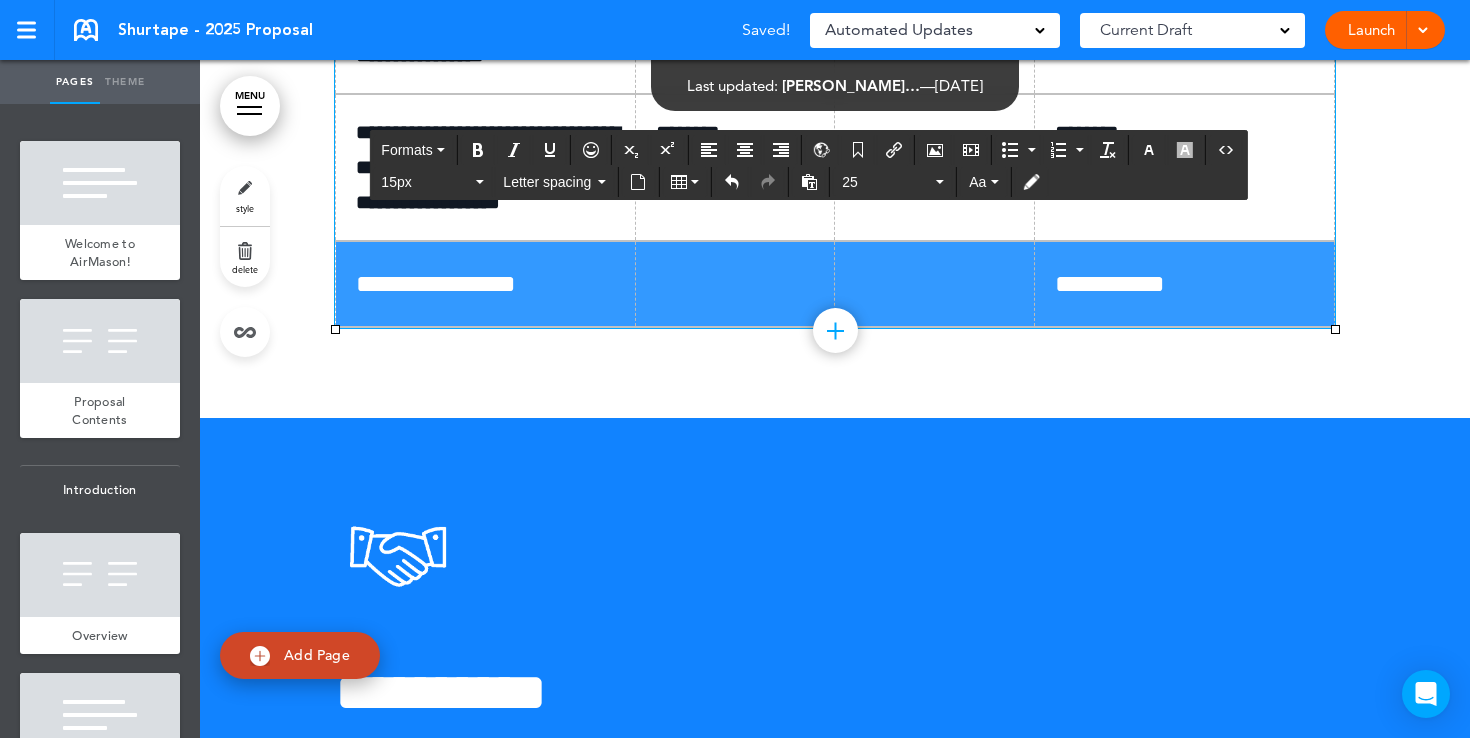 click on "********" at bounding box center (1185, 38) 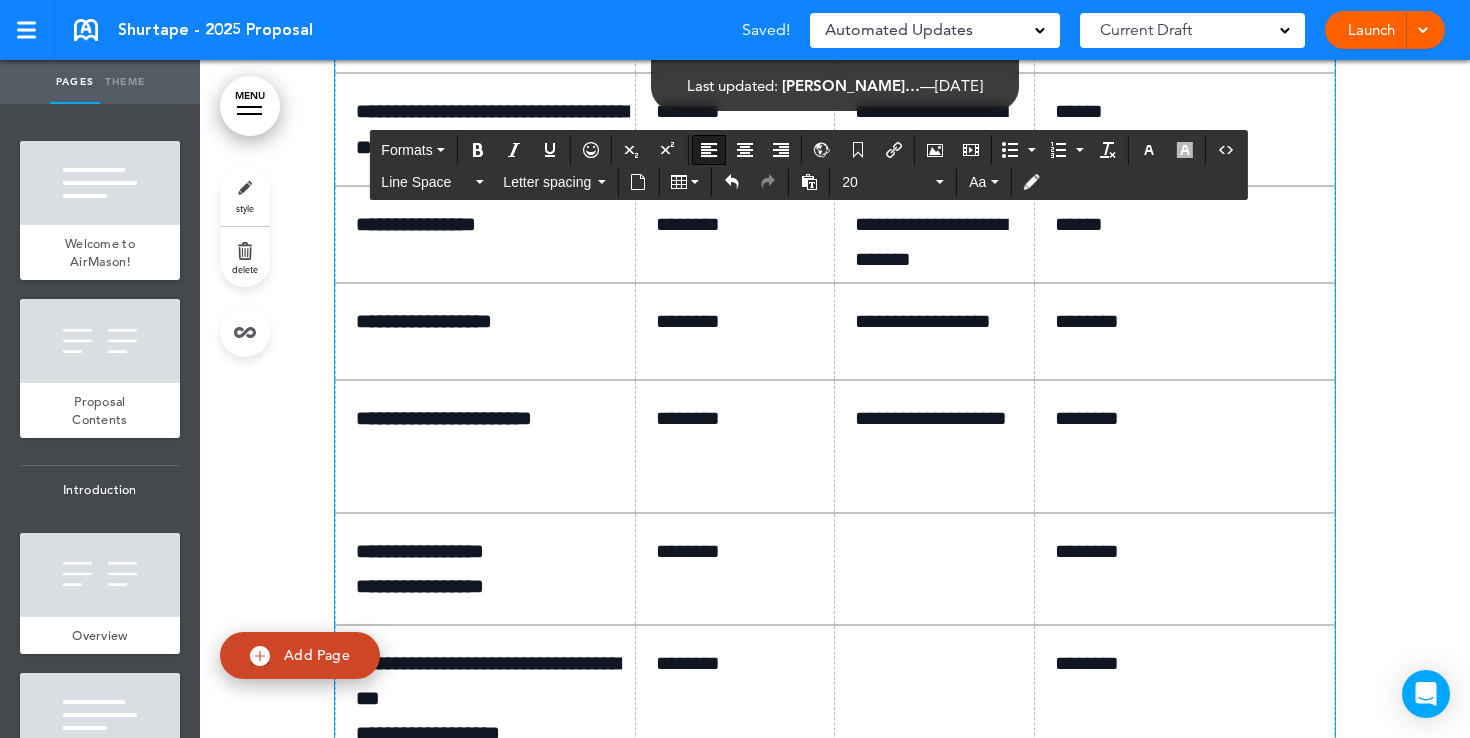 scroll, scrollTop: 13120, scrollLeft: 0, axis: vertical 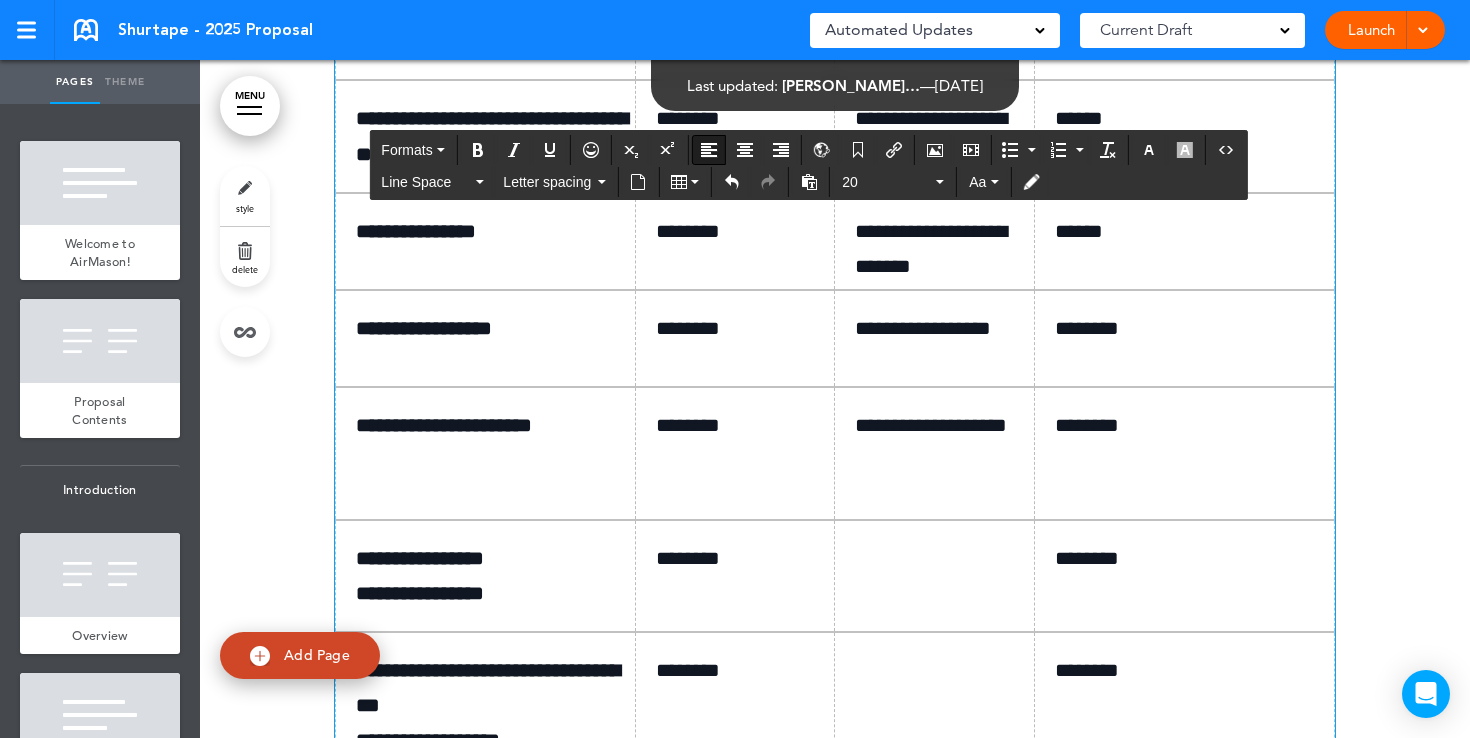 click on "Launch" at bounding box center (1371, 30) 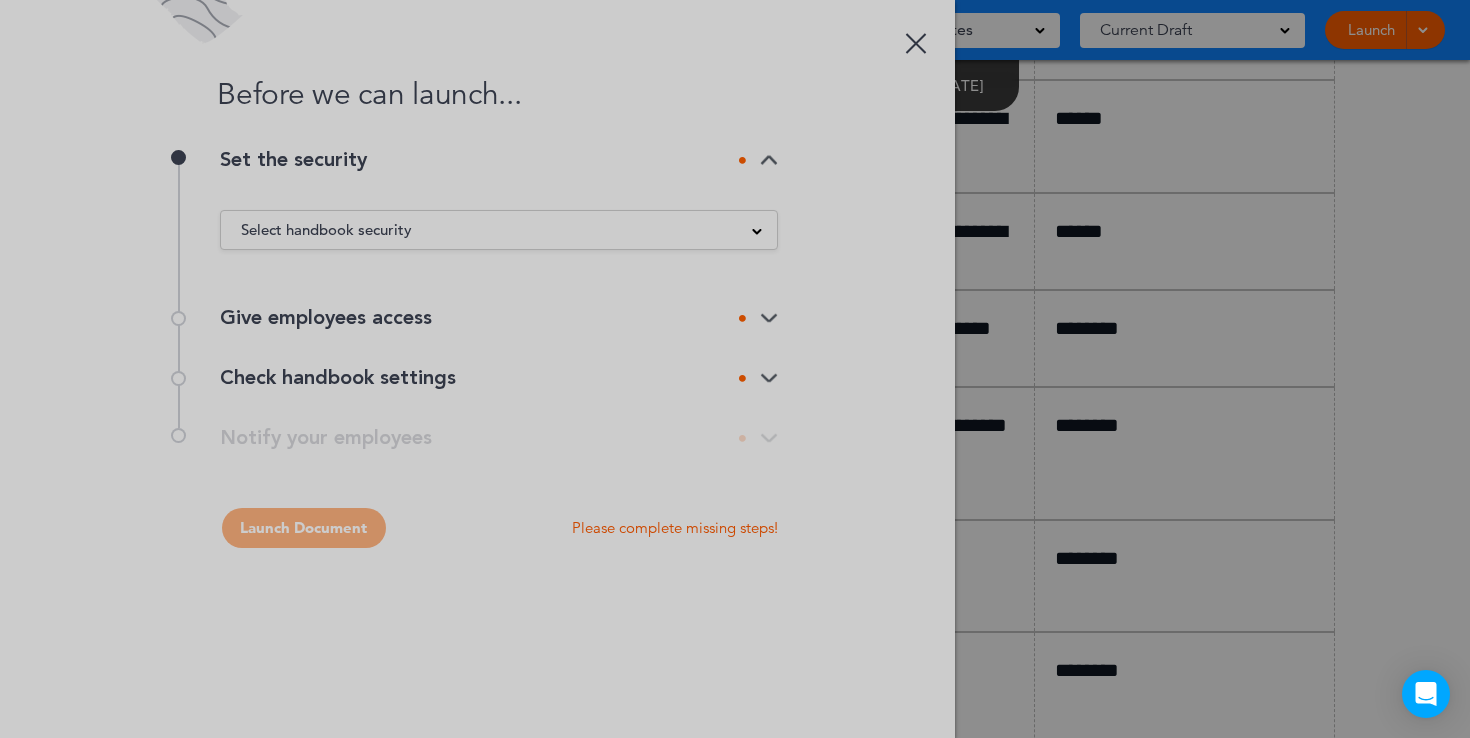 scroll, scrollTop: 0, scrollLeft: 0, axis: both 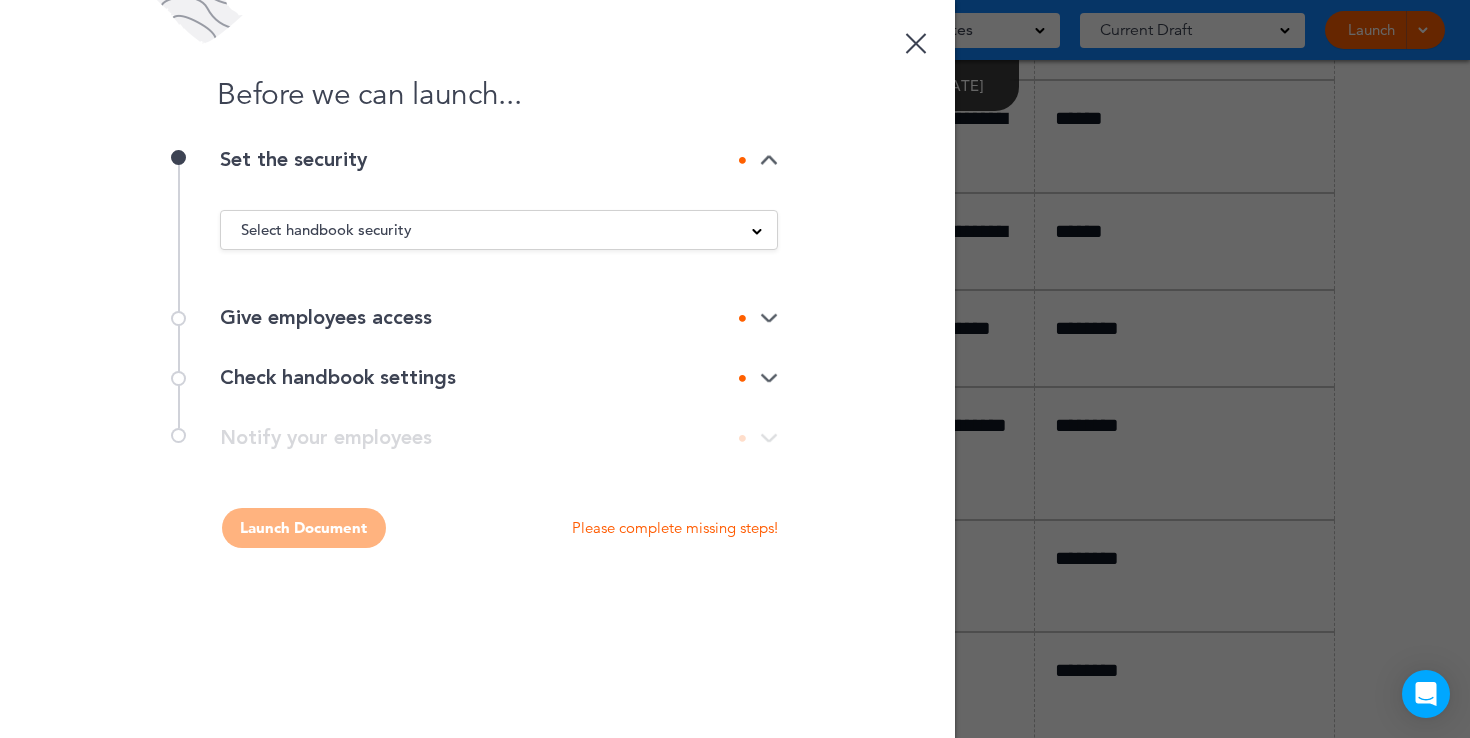 click on "Select handbook security" at bounding box center [499, 230] 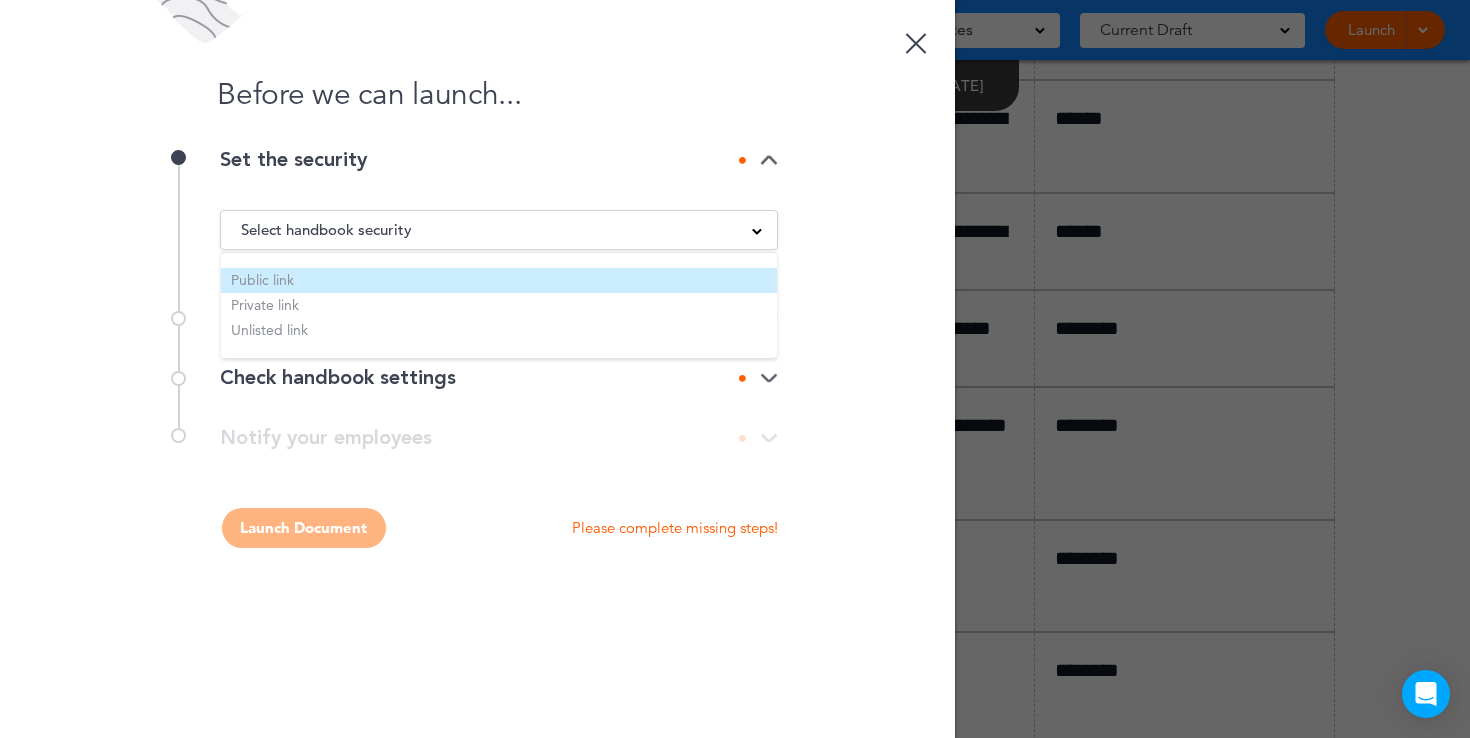 click on "Public link" at bounding box center [499, 280] 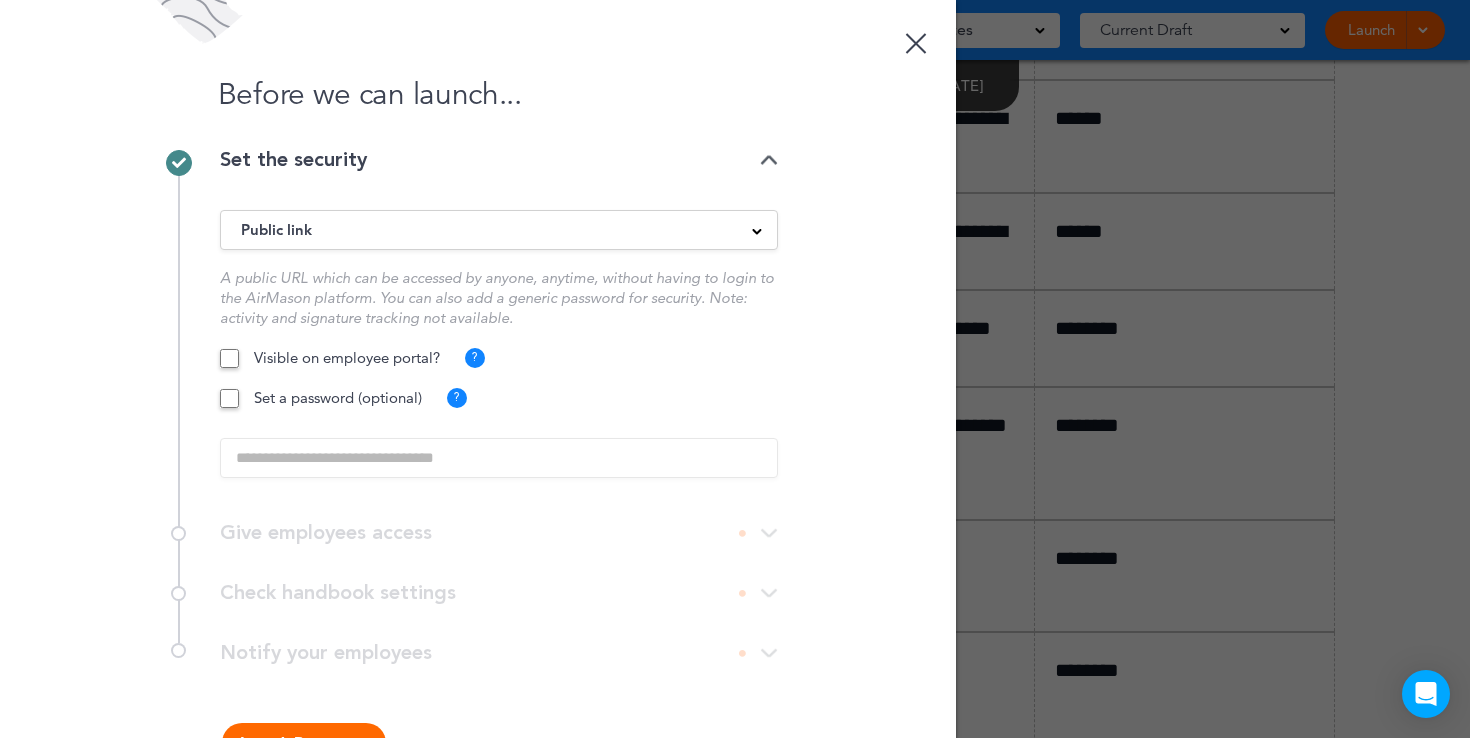 click on "Launch Document" at bounding box center [304, 743] 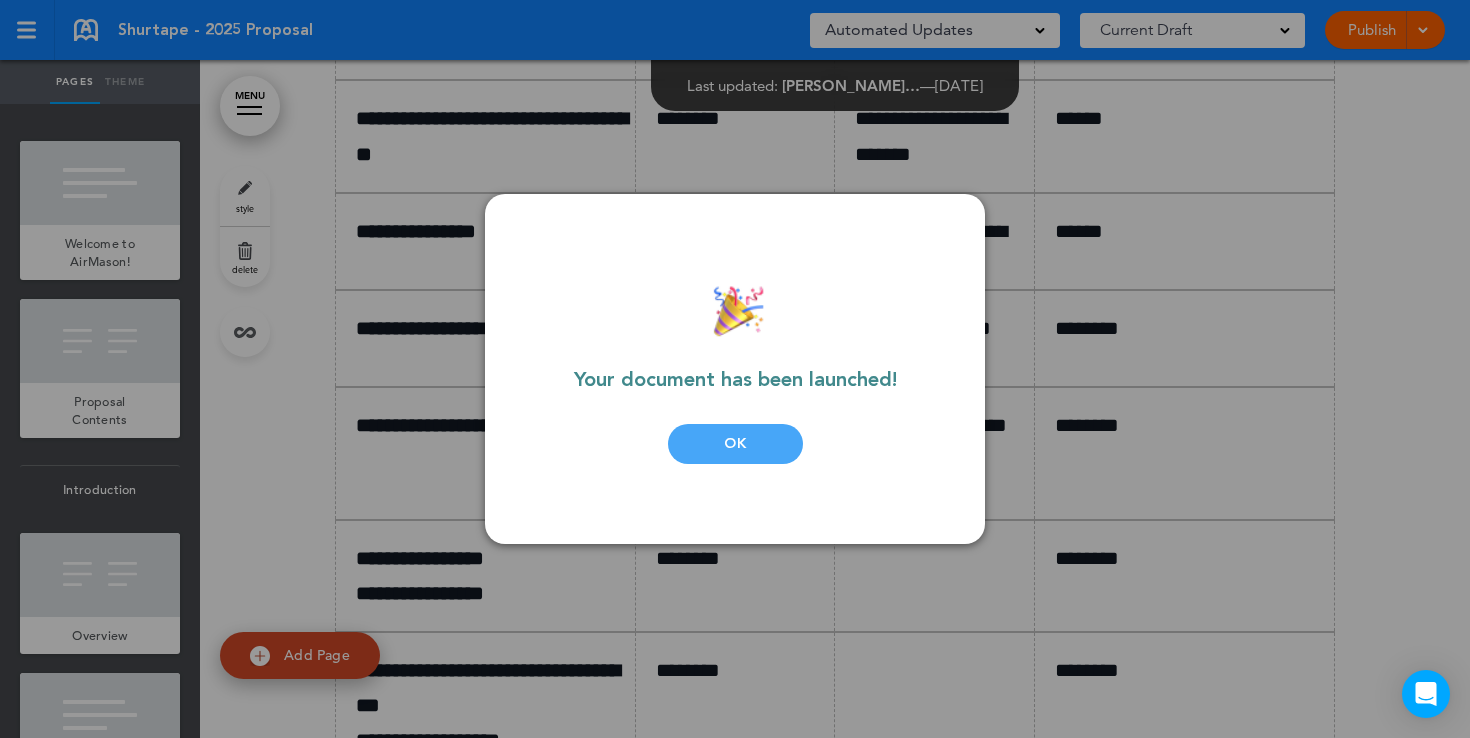click on "OK" at bounding box center (735, 444) 